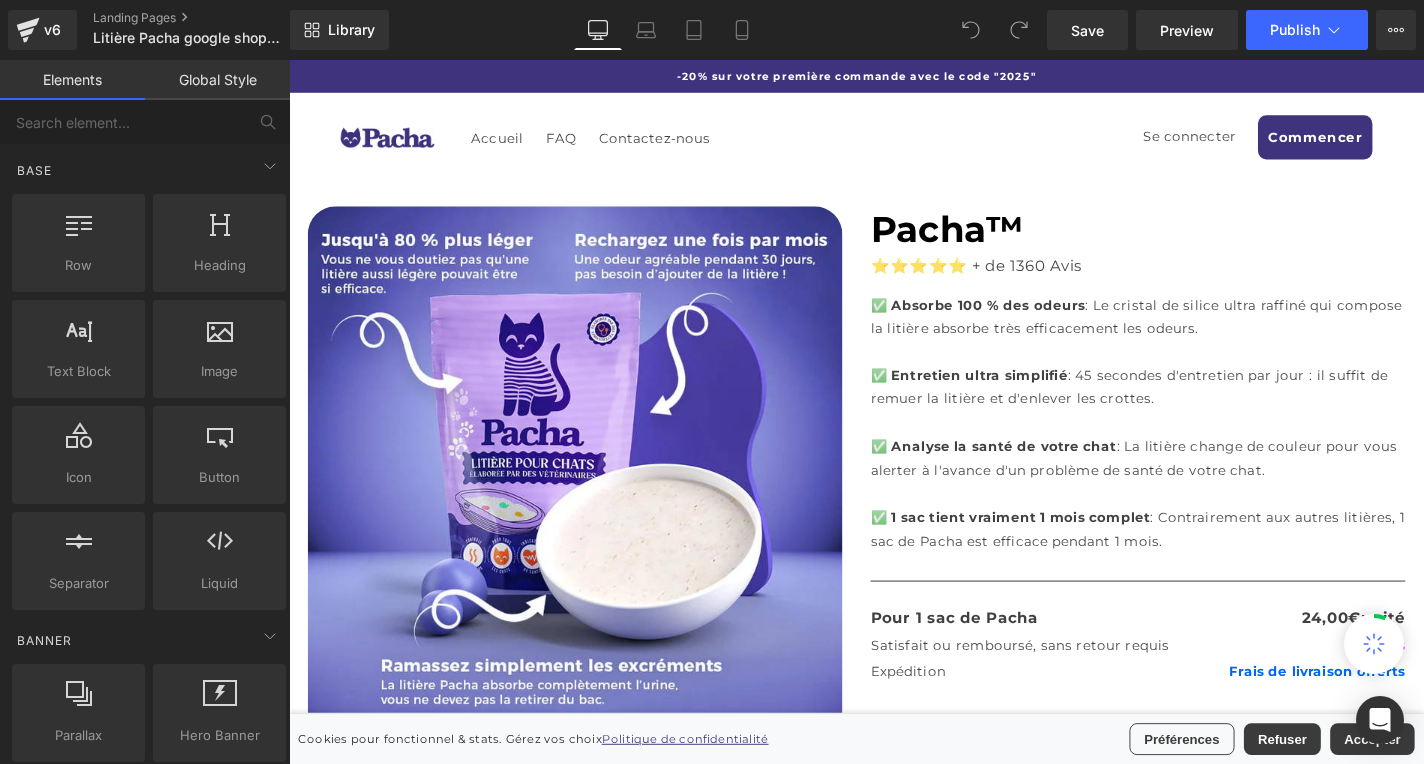 scroll, scrollTop: 0, scrollLeft: 0, axis: both 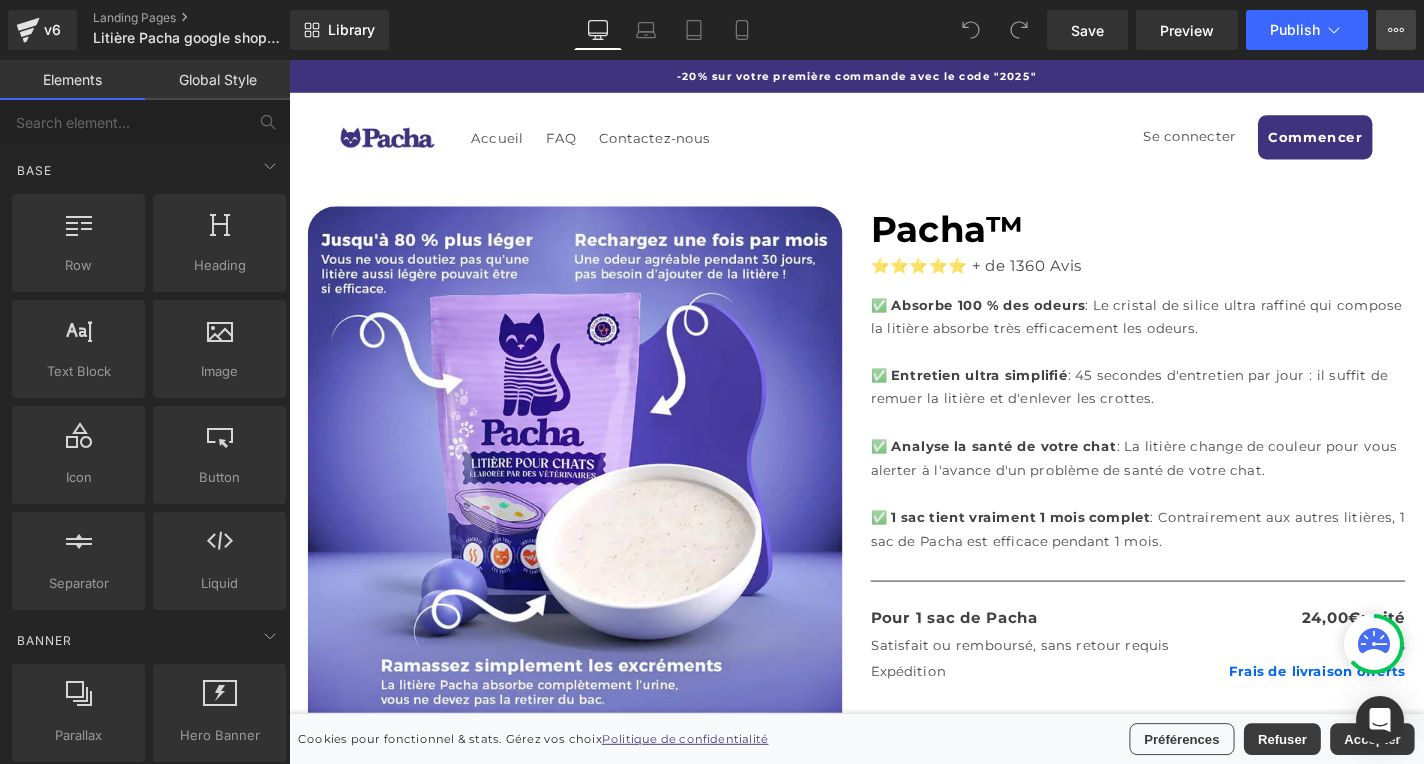click 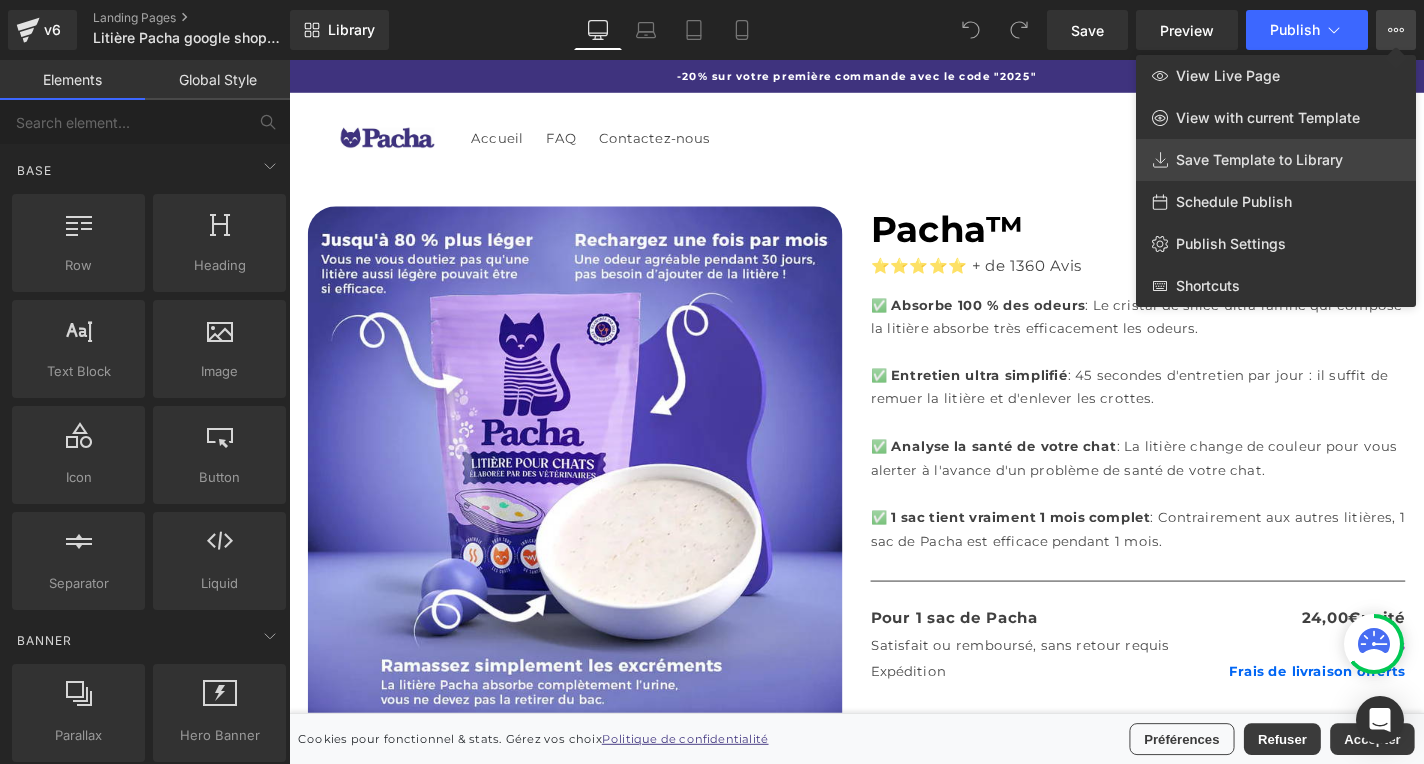 click on "Save Template to Library" at bounding box center (1259, 160) 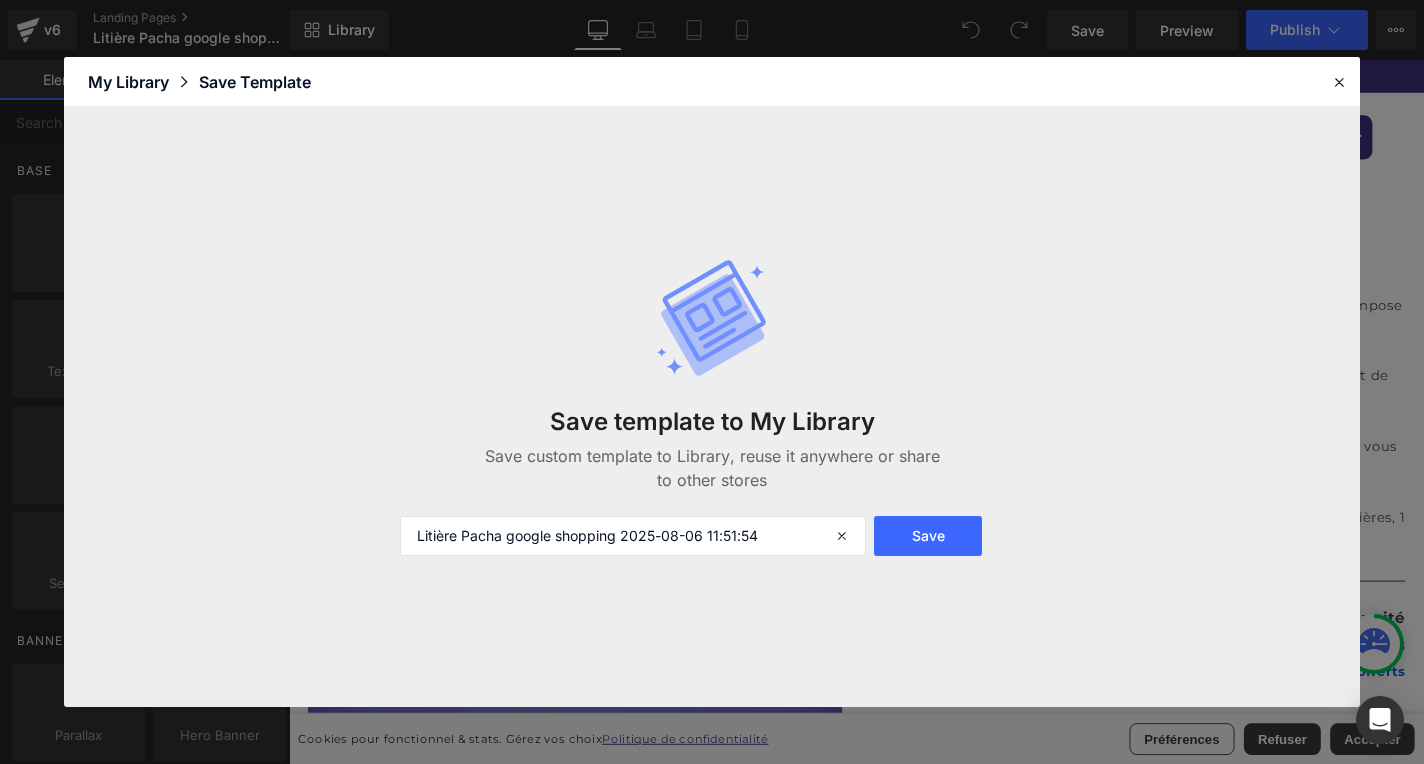 drag, startPoint x: 559, startPoint y: 457, endPoint x: 783, endPoint y: 476, distance: 224.80435 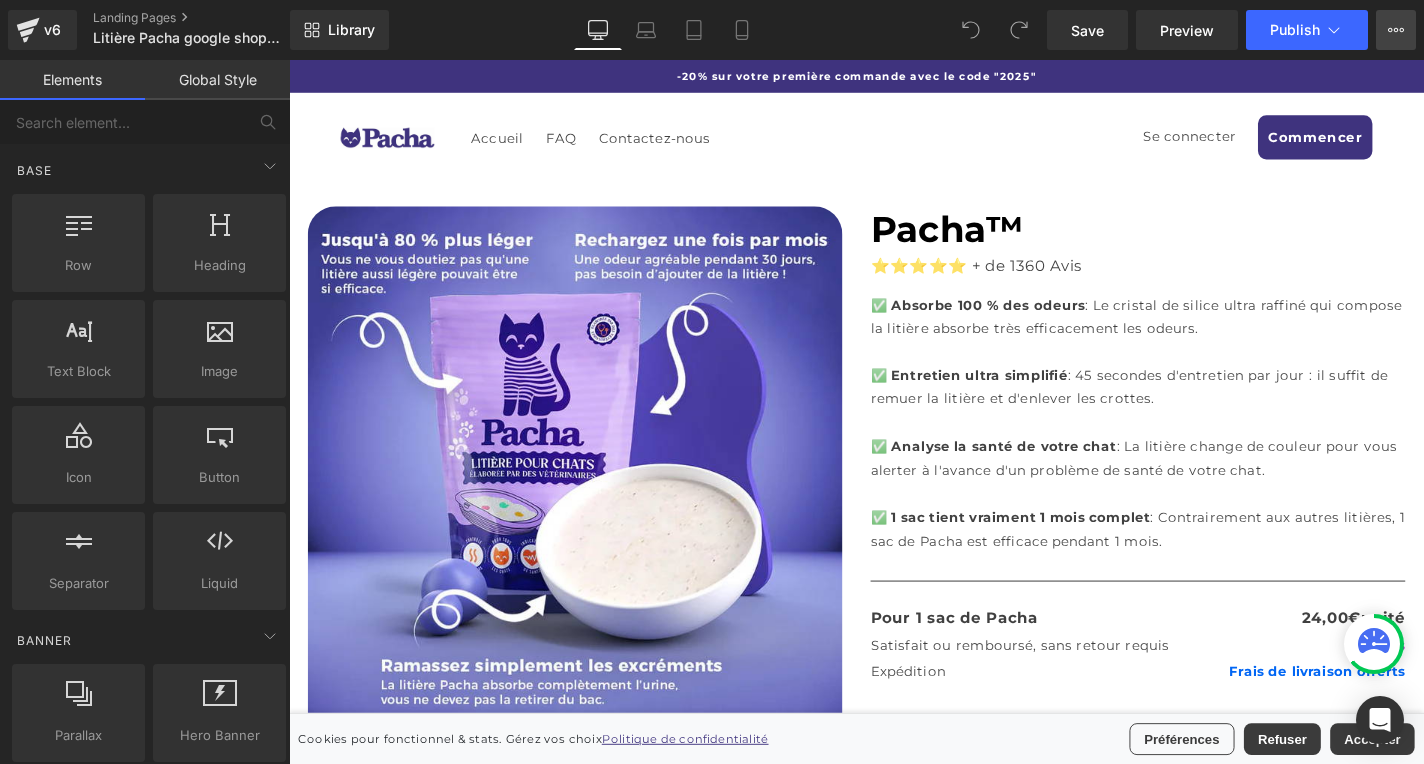 click on "View Live Page View with current Template Save Template to Library Schedule Publish Publish Settings Shortcuts" at bounding box center (1396, 30) 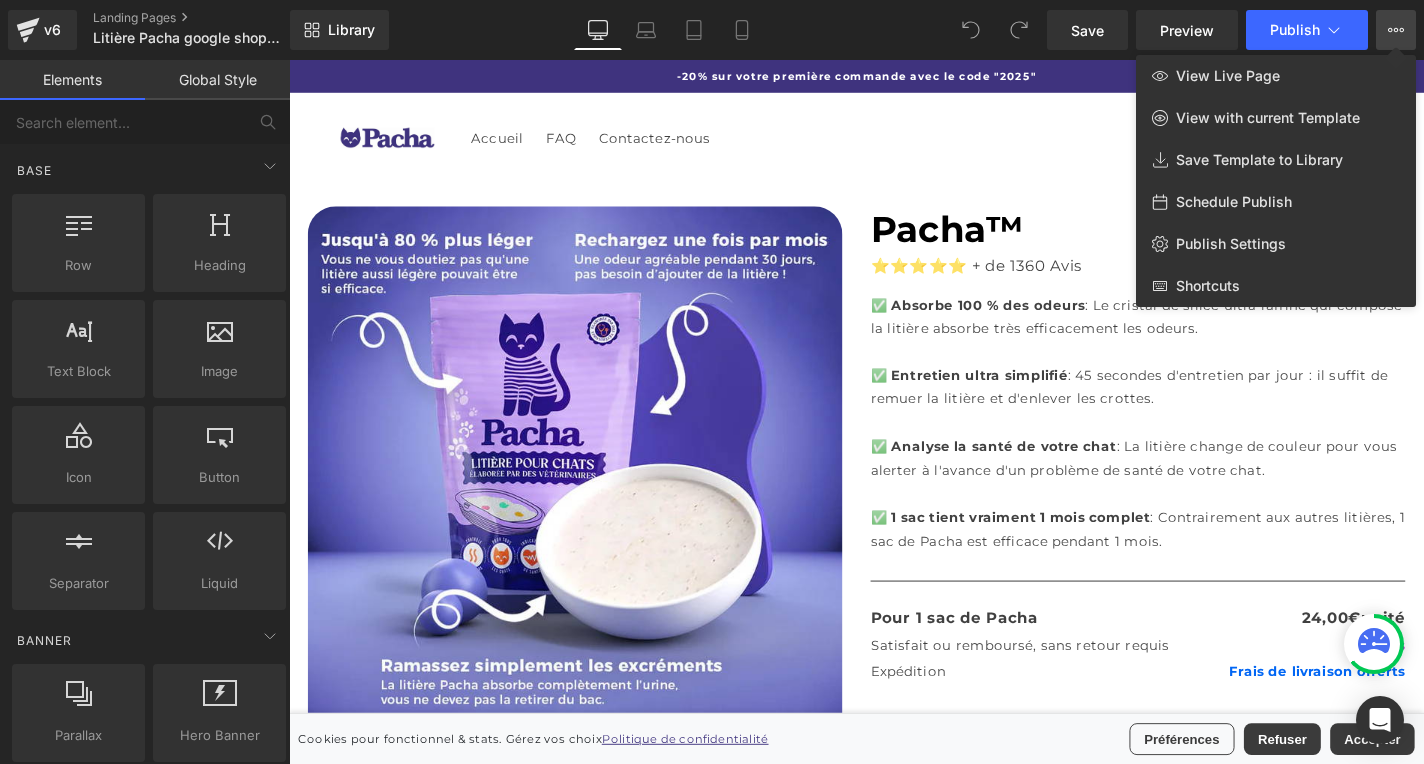 click at bounding box center [856, 412] 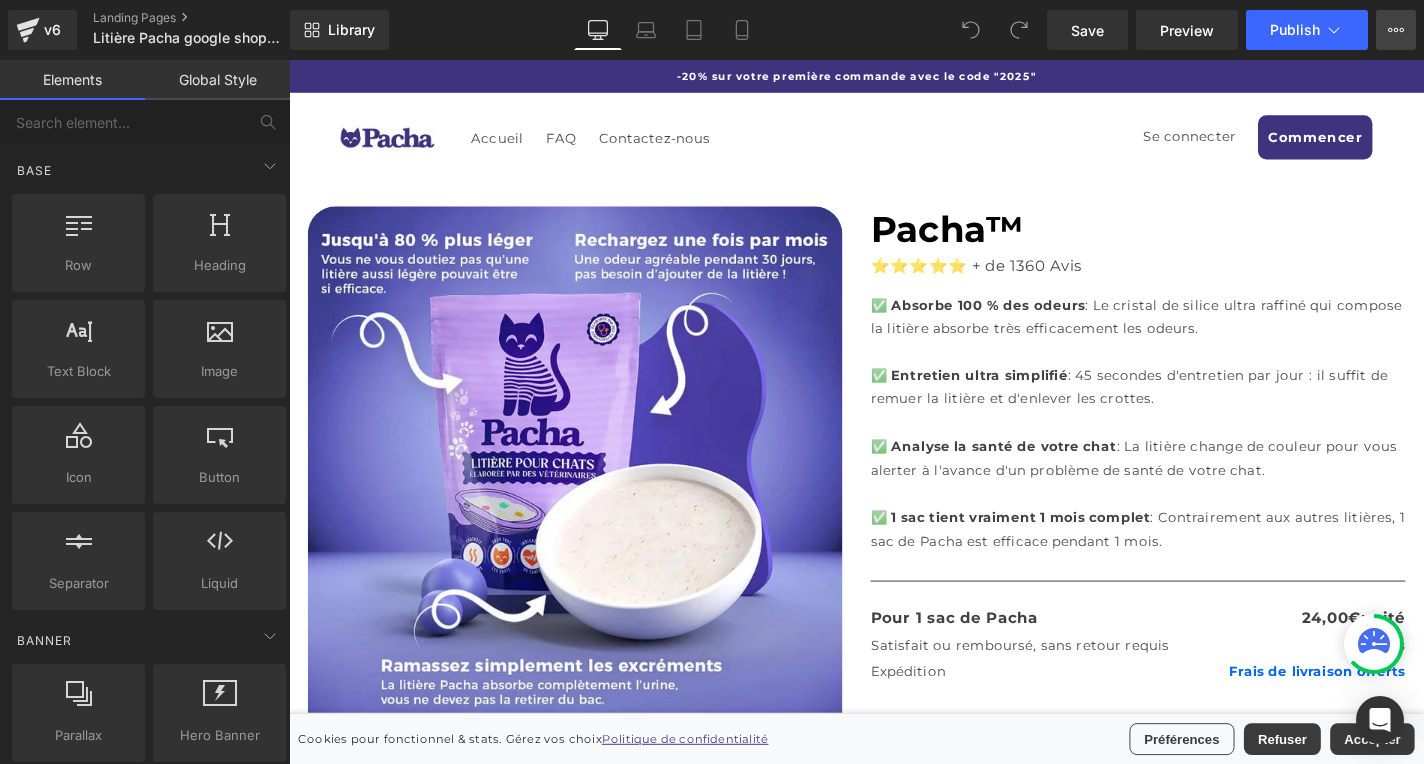click on "View Live Page View with current Template Save Template to Library Schedule Publish Publish Settings Shortcuts" at bounding box center [1396, 30] 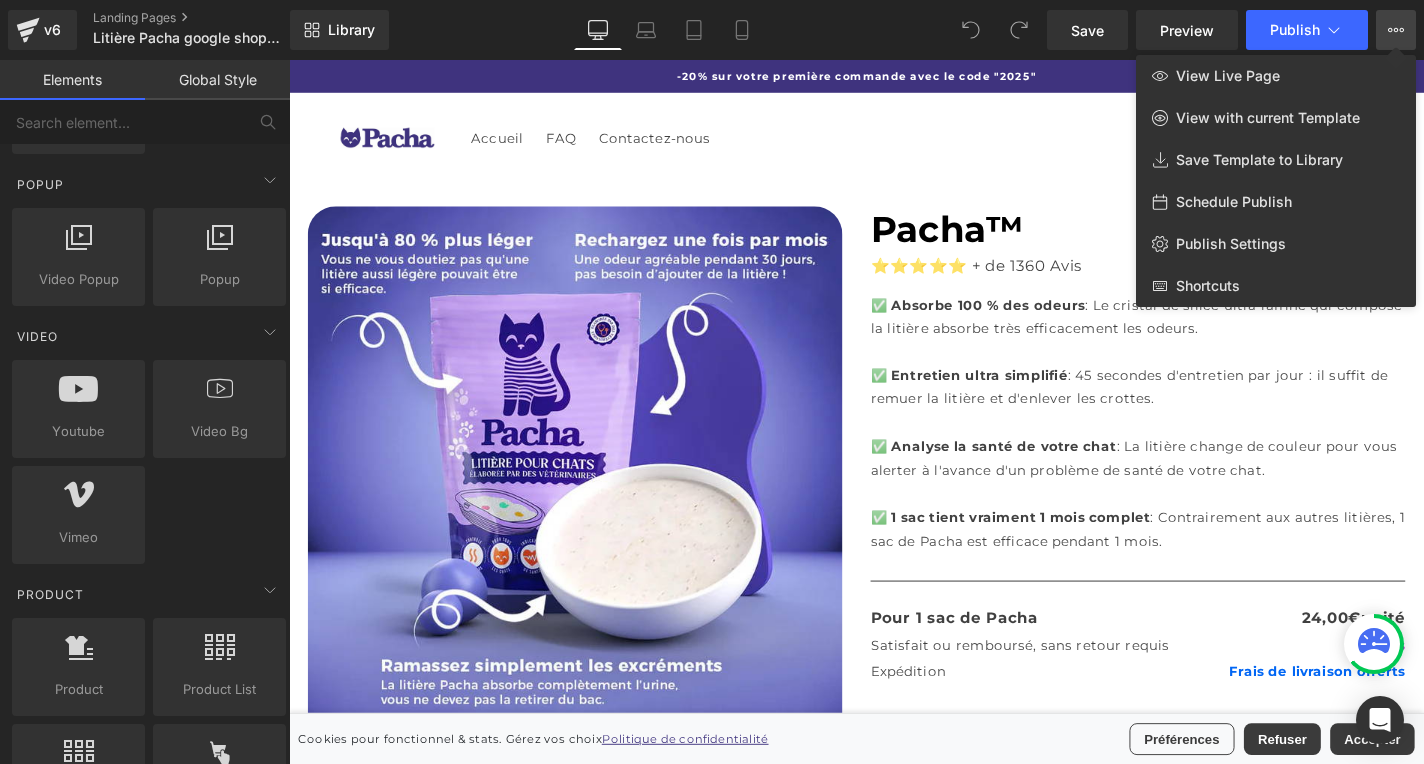scroll, scrollTop: 0, scrollLeft: 0, axis: both 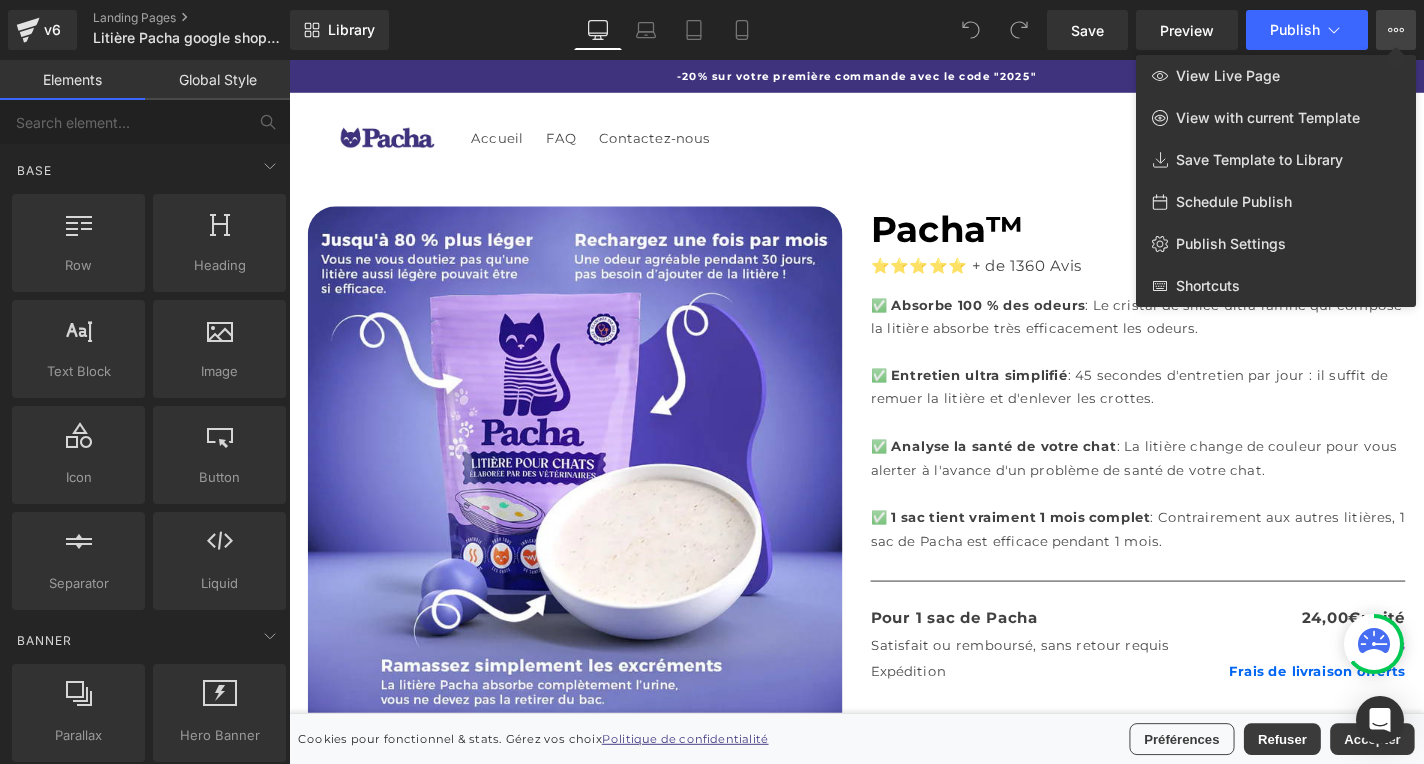 click on "View Live Page View with current Template Save Template to Library Schedule Publish Publish Settings Shortcuts" at bounding box center [1396, 30] 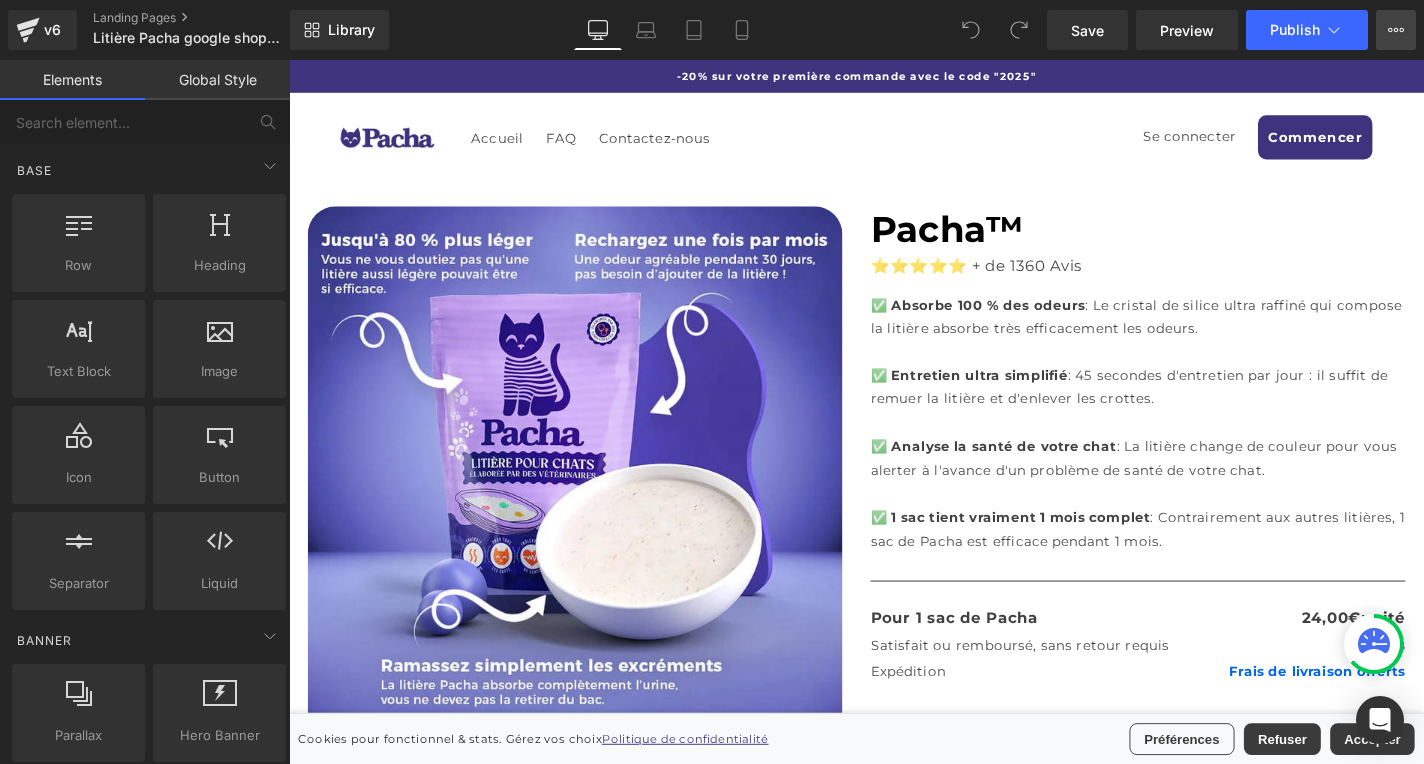 click 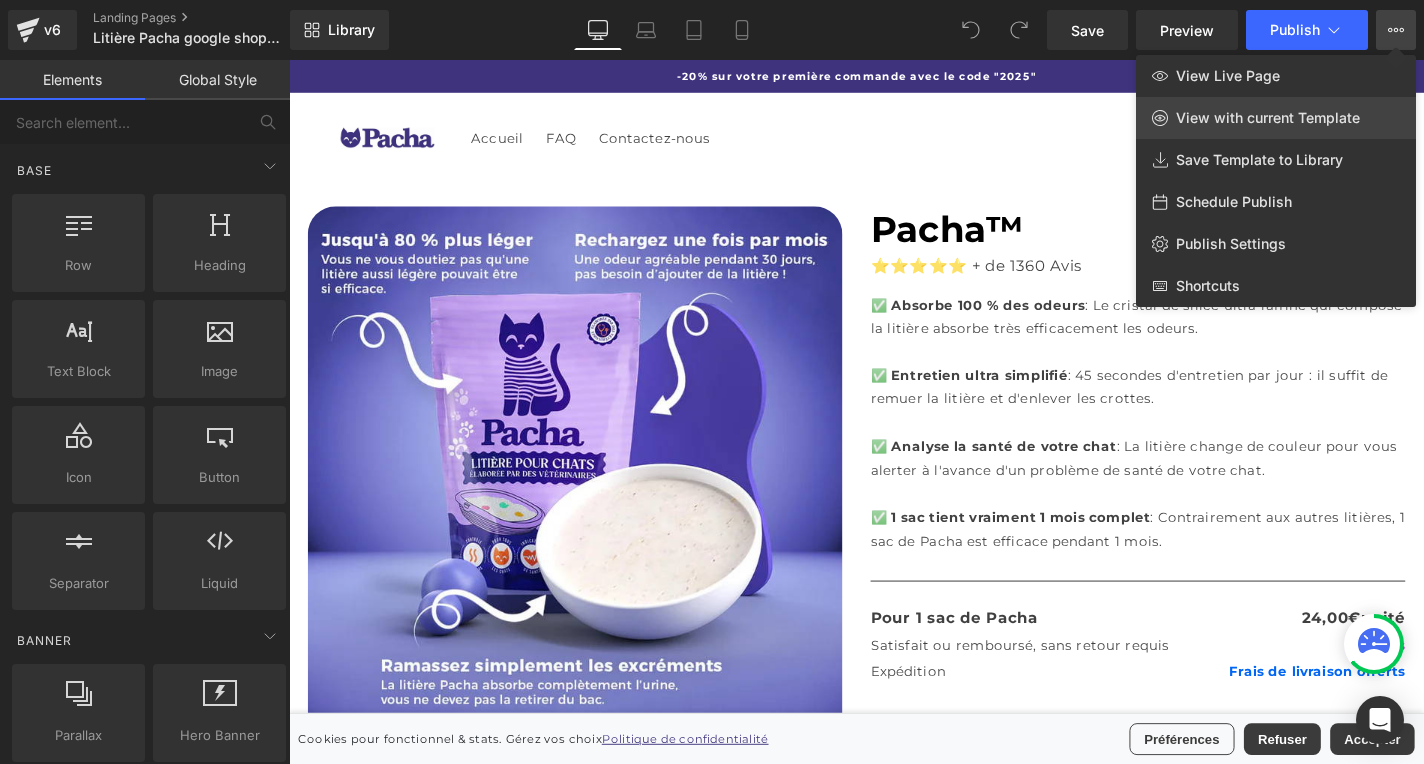 click on "View with current Template" at bounding box center (1268, 118) 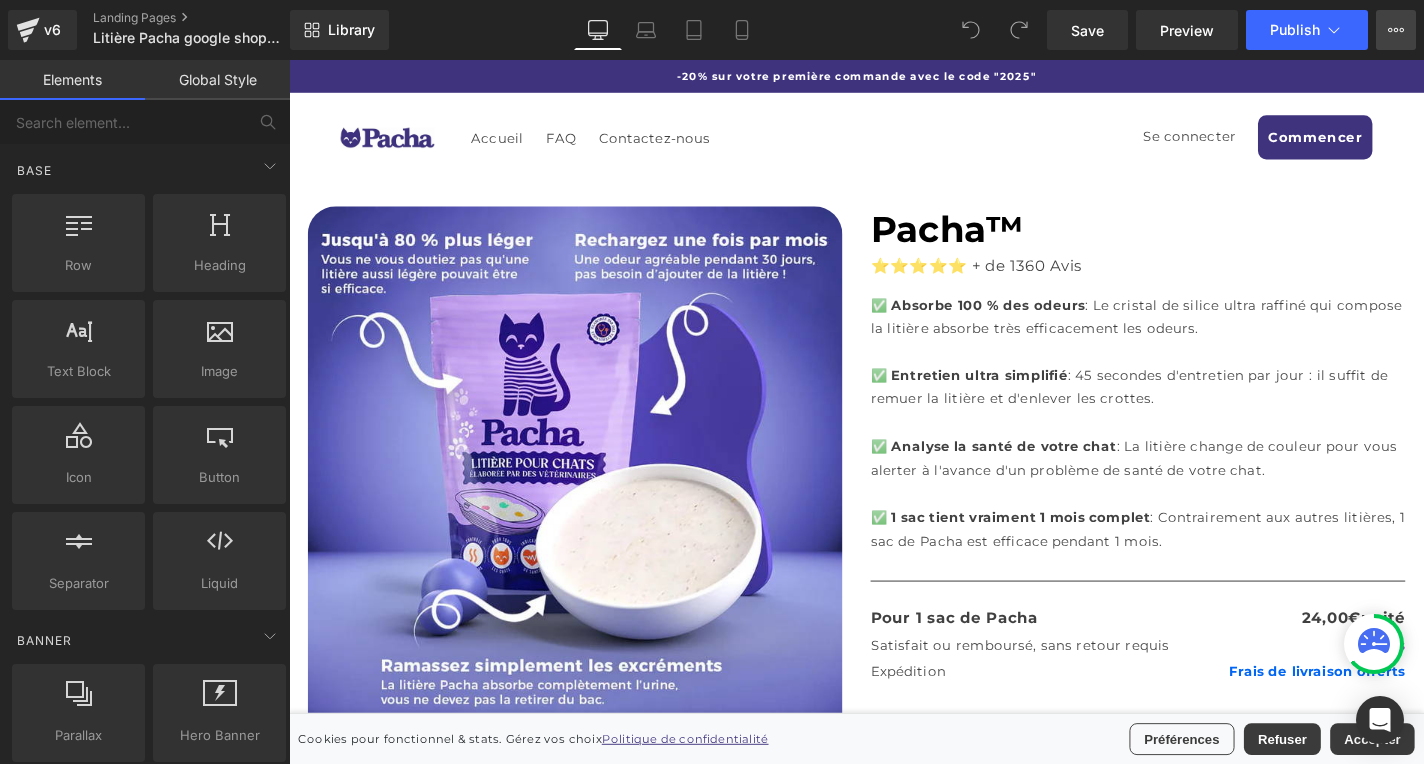 click 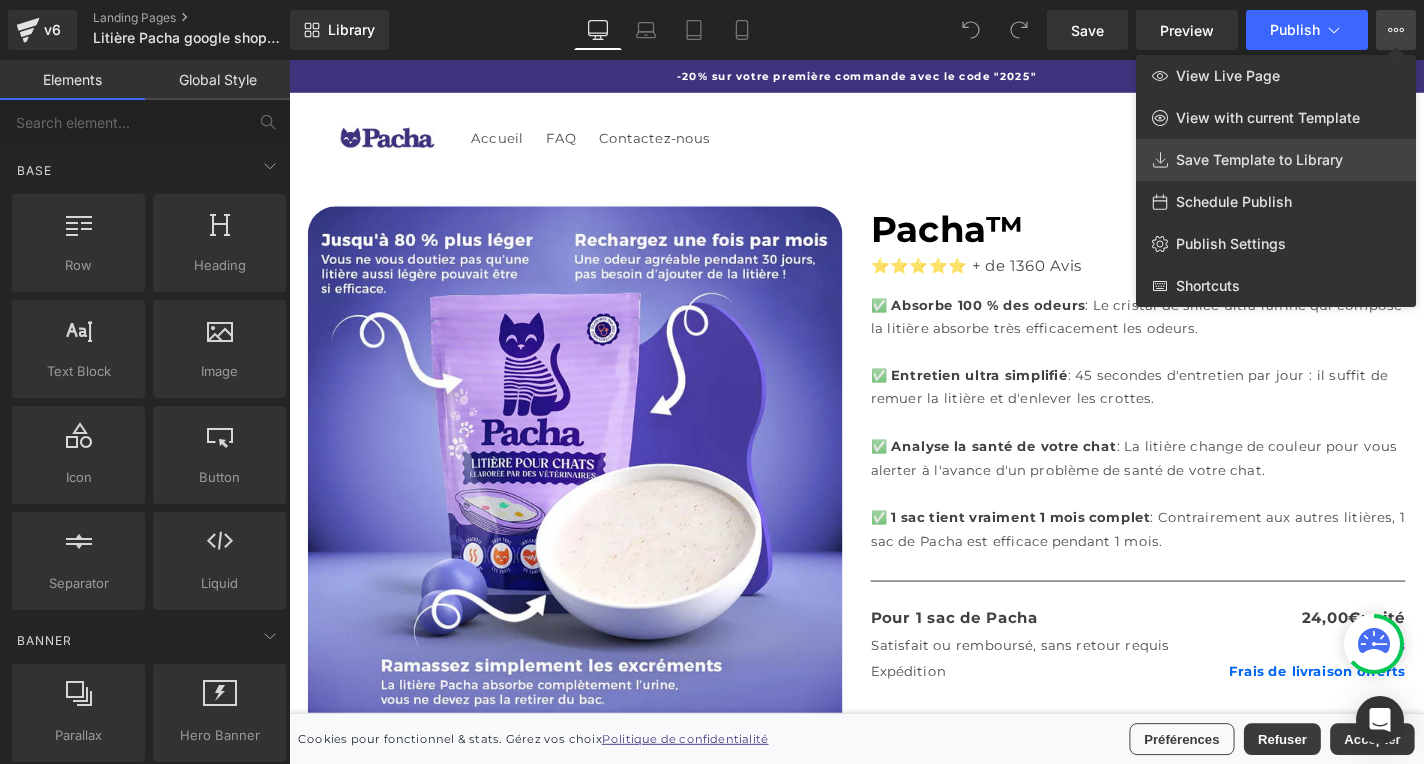 click on "Save Template to Library" at bounding box center (1259, 160) 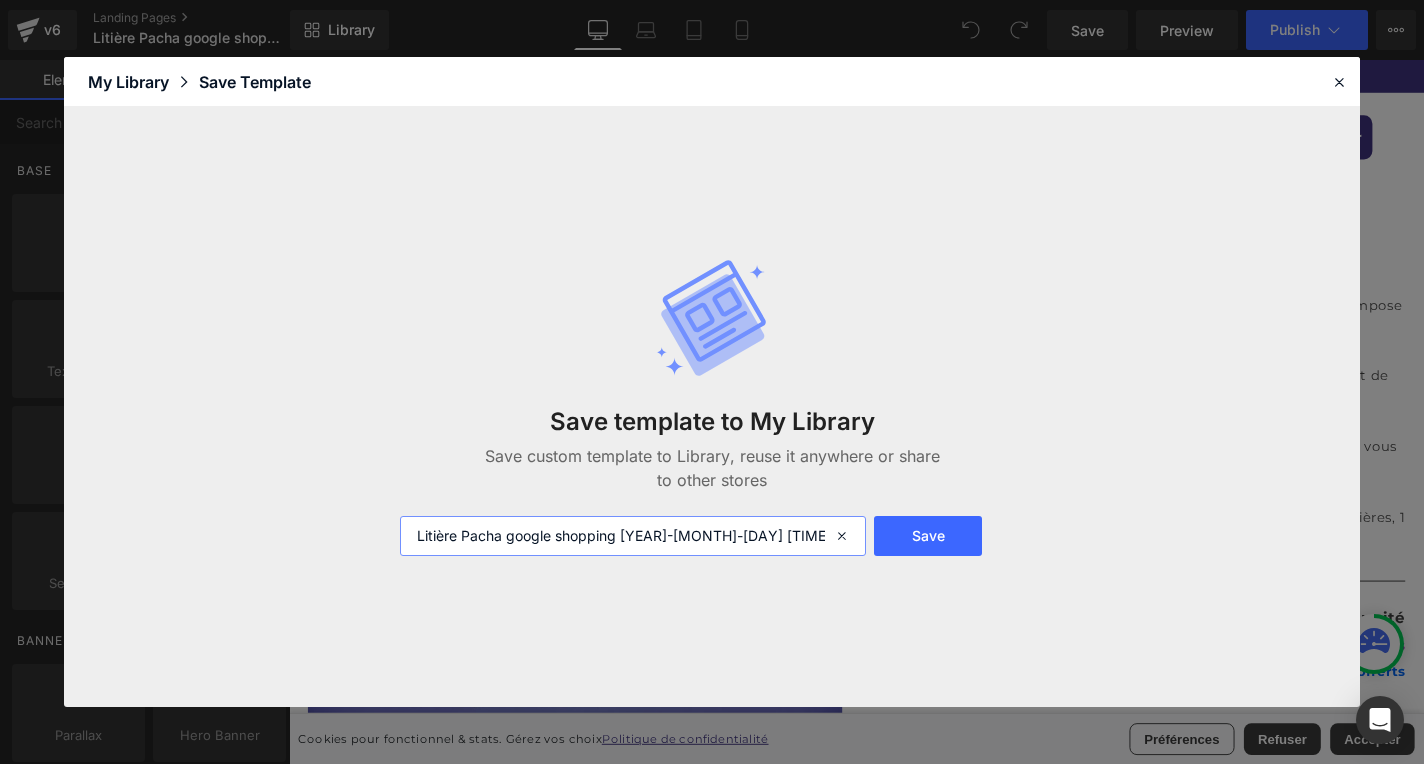 click on "Litière Pacha google shopping [YEAR]-[MONTH]-[DAY] [TIME]" at bounding box center (633, 536) 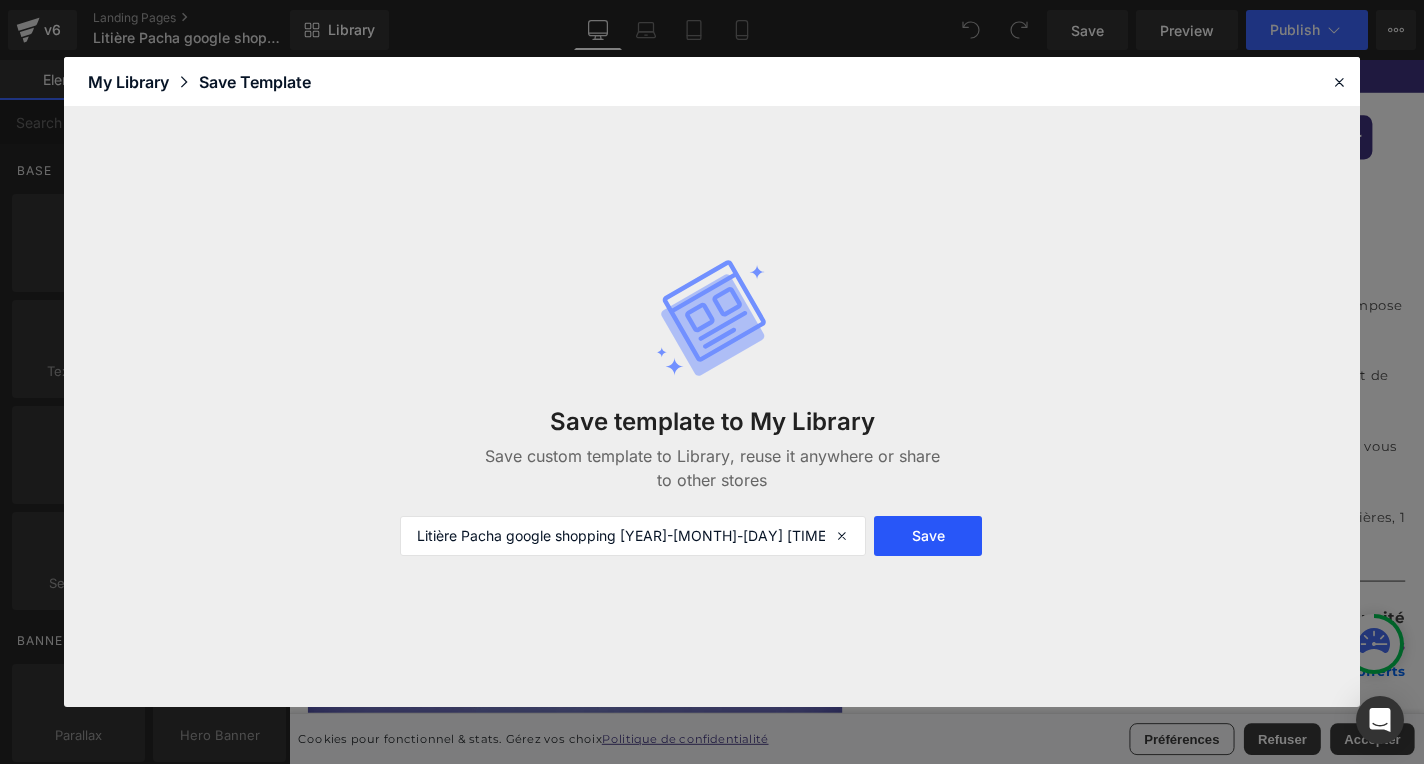 click on "Save" at bounding box center (928, 536) 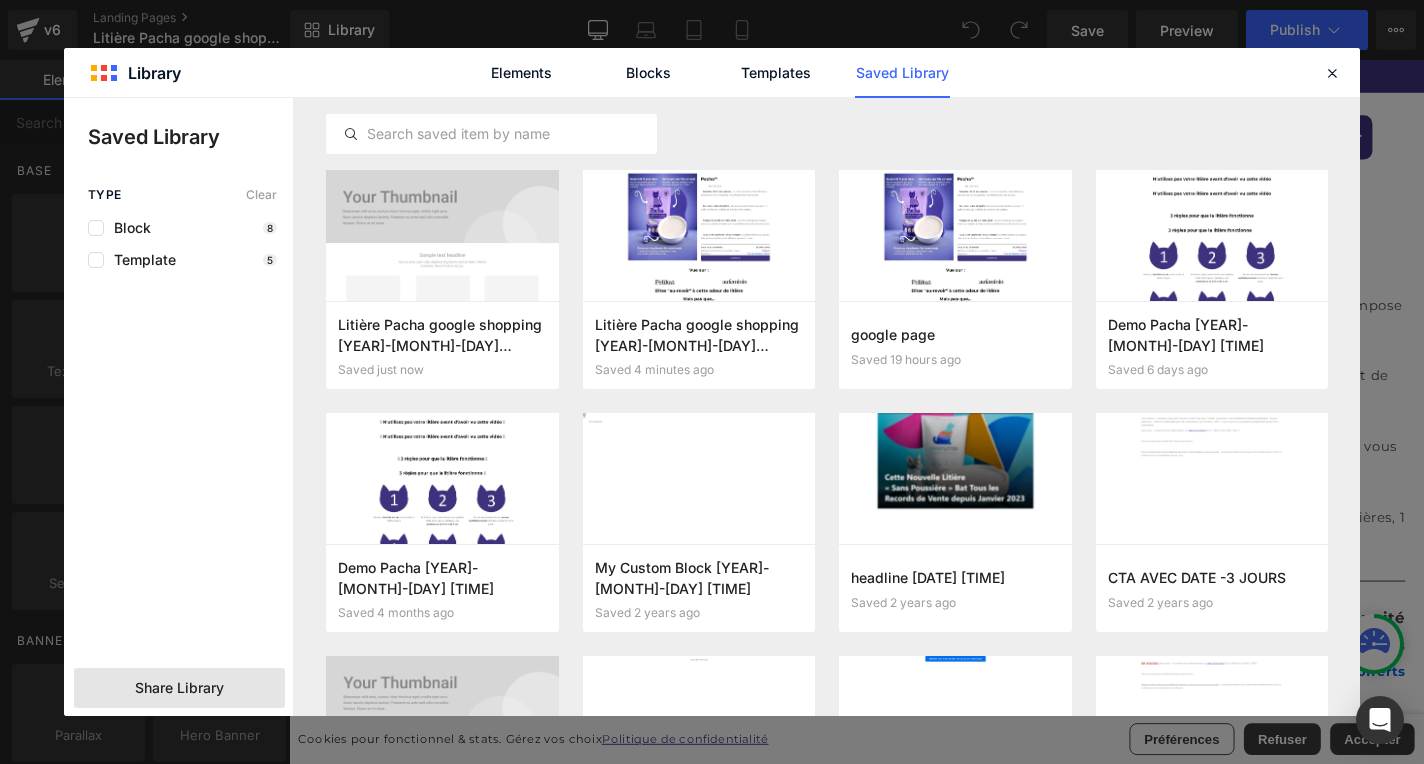 click on "Share Library" 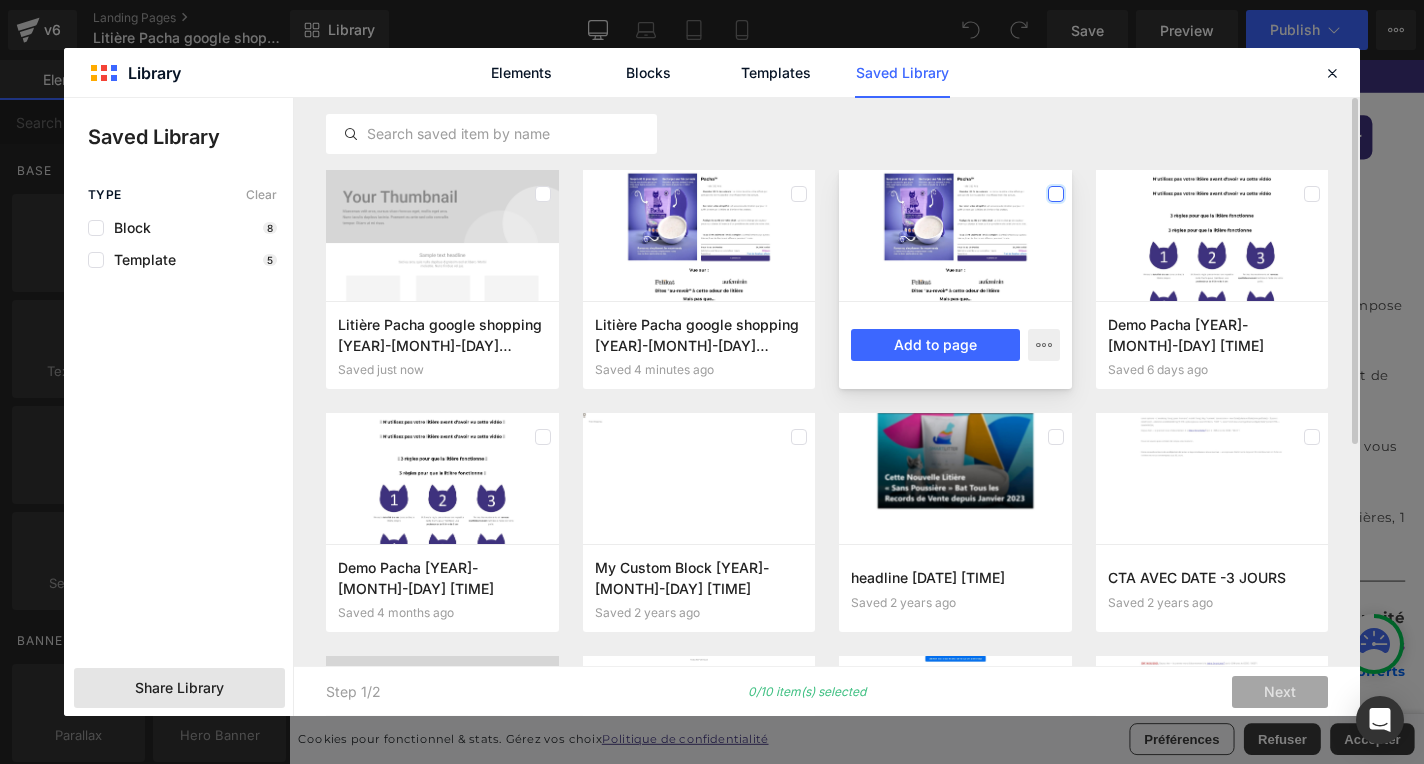 click at bounding box center (1056, 194) 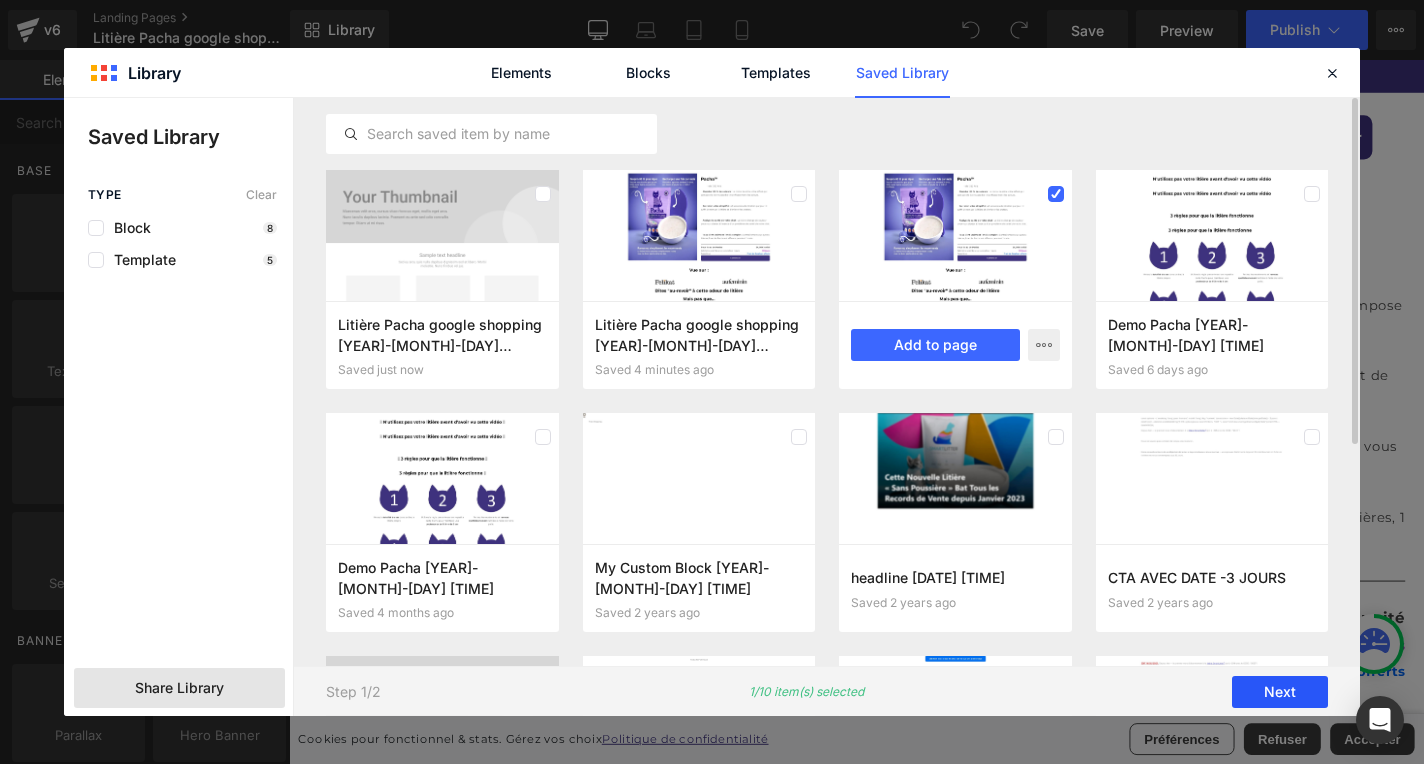click on "Next" at bounding box center [1280, 692] 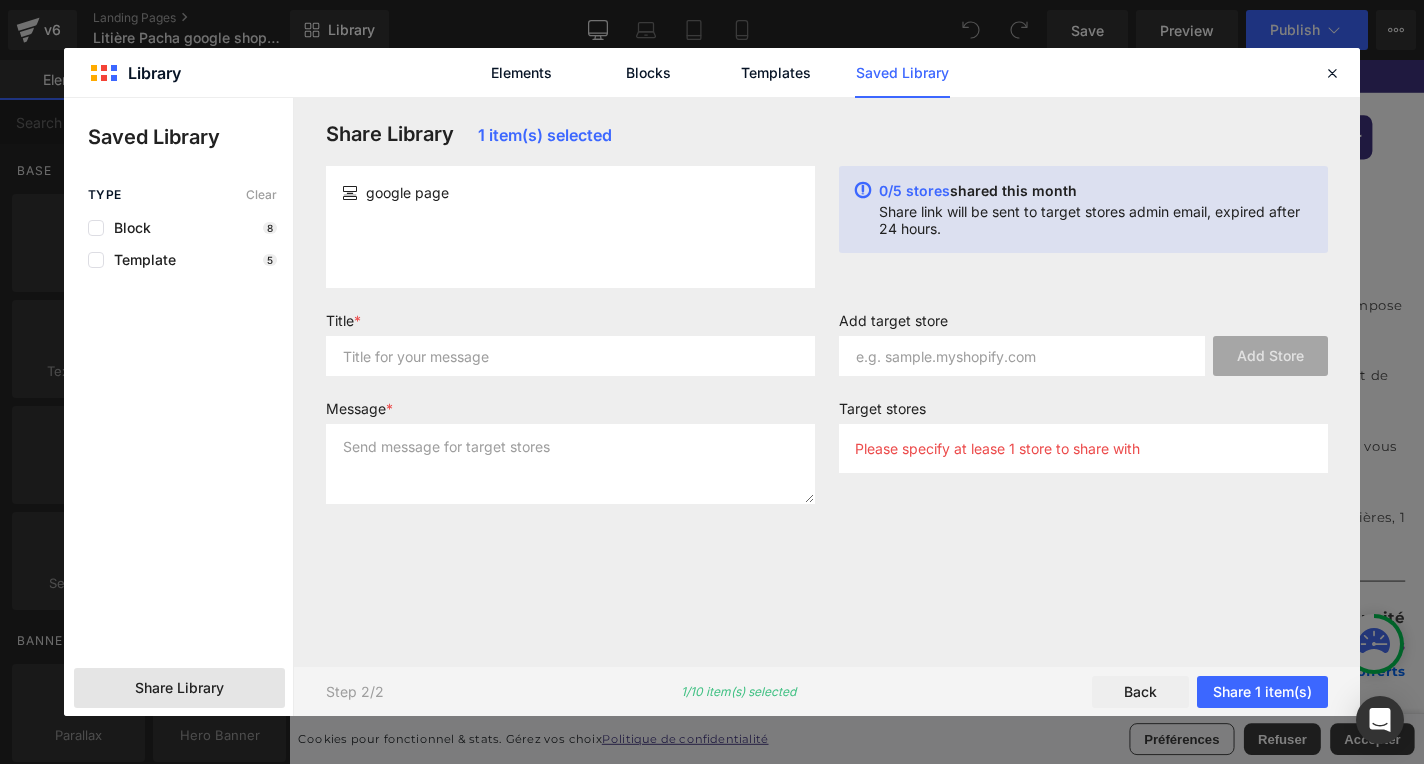 click on "0/5 stores shared this month" at bounding box center (1095, 190) 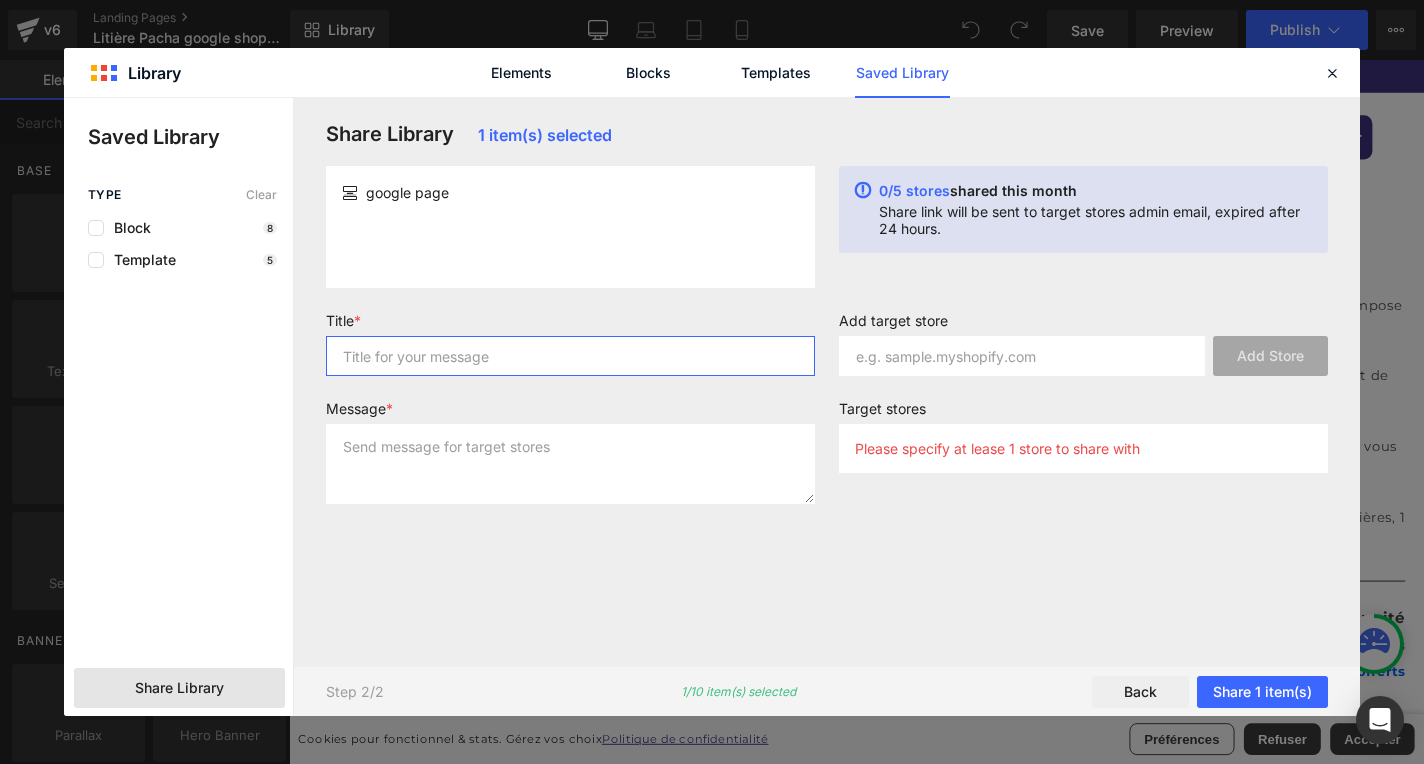 click at bounding box center [570, 356] 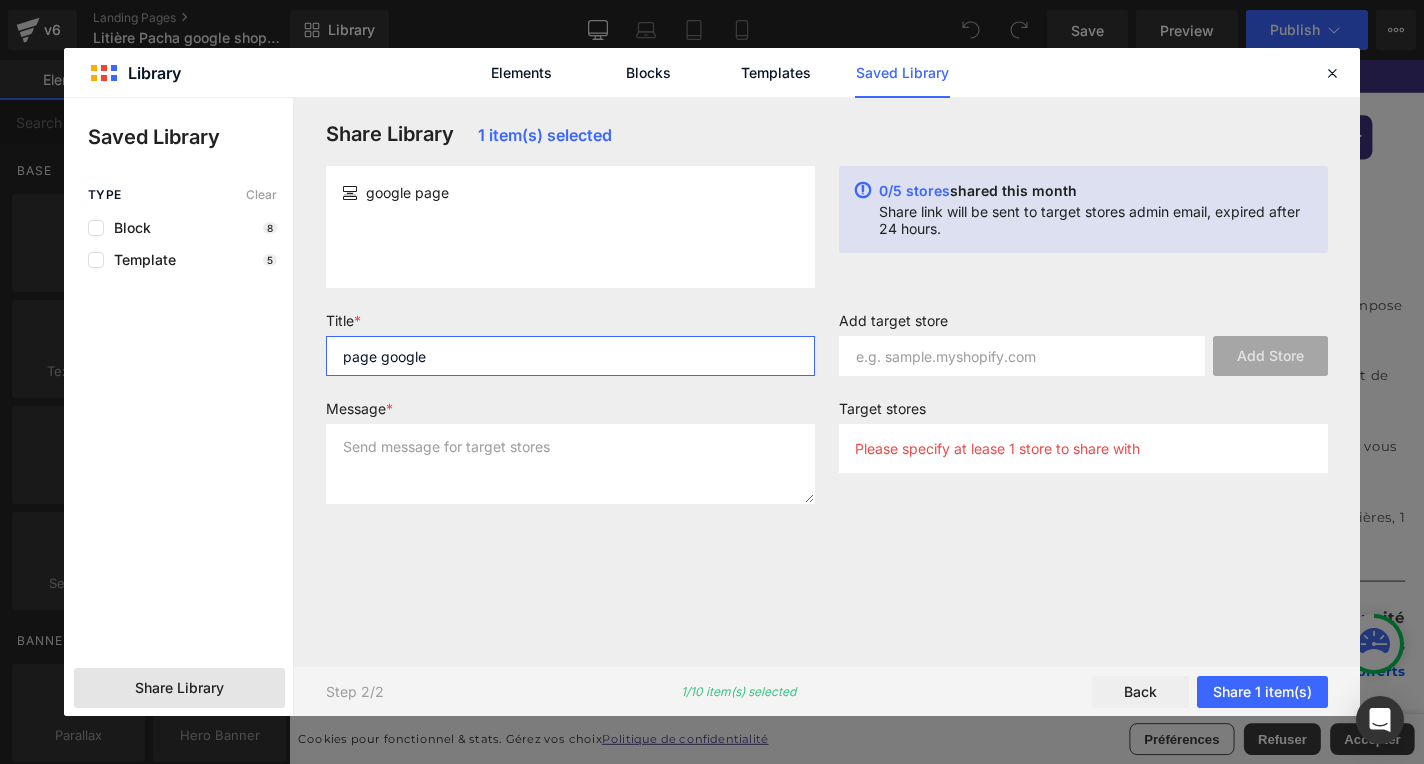 type on "page google" 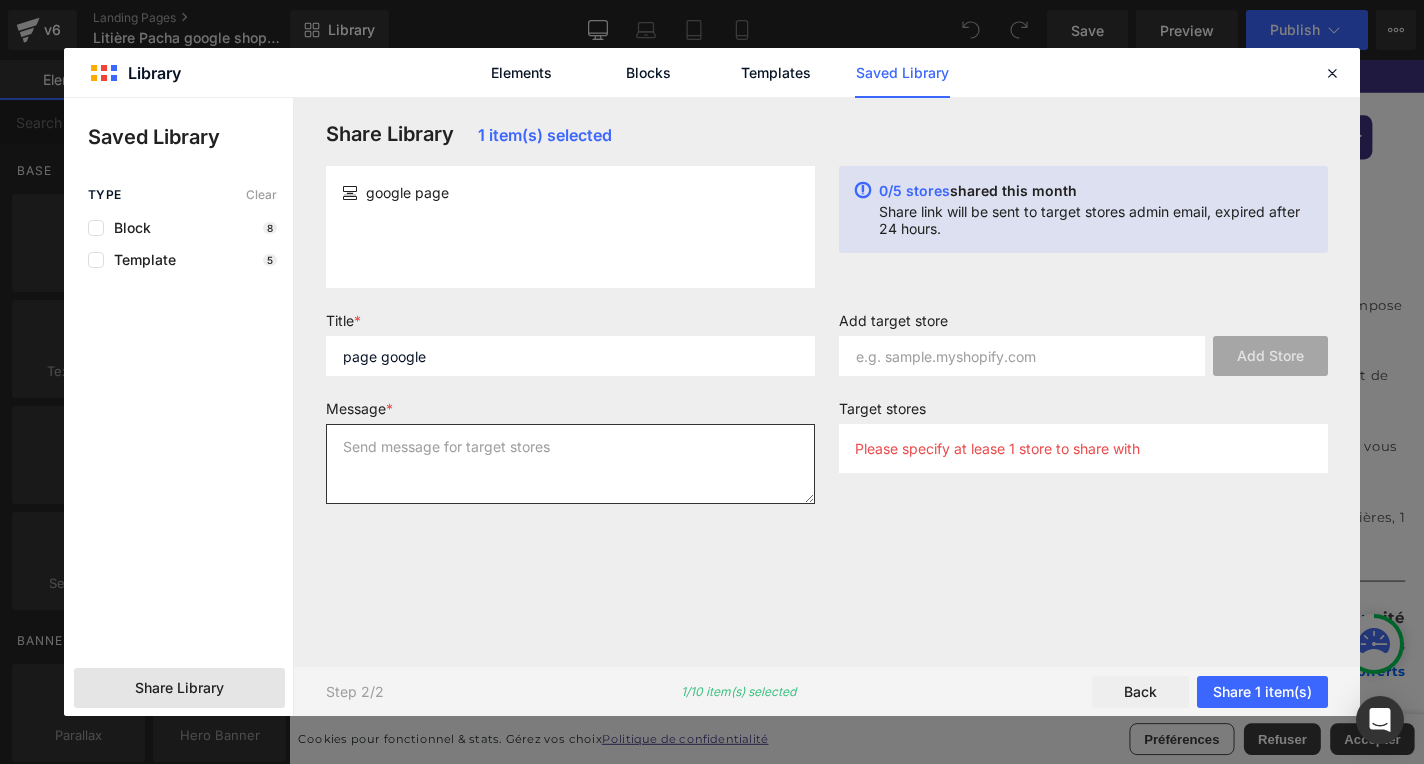 click at bounding box center (570, 464) 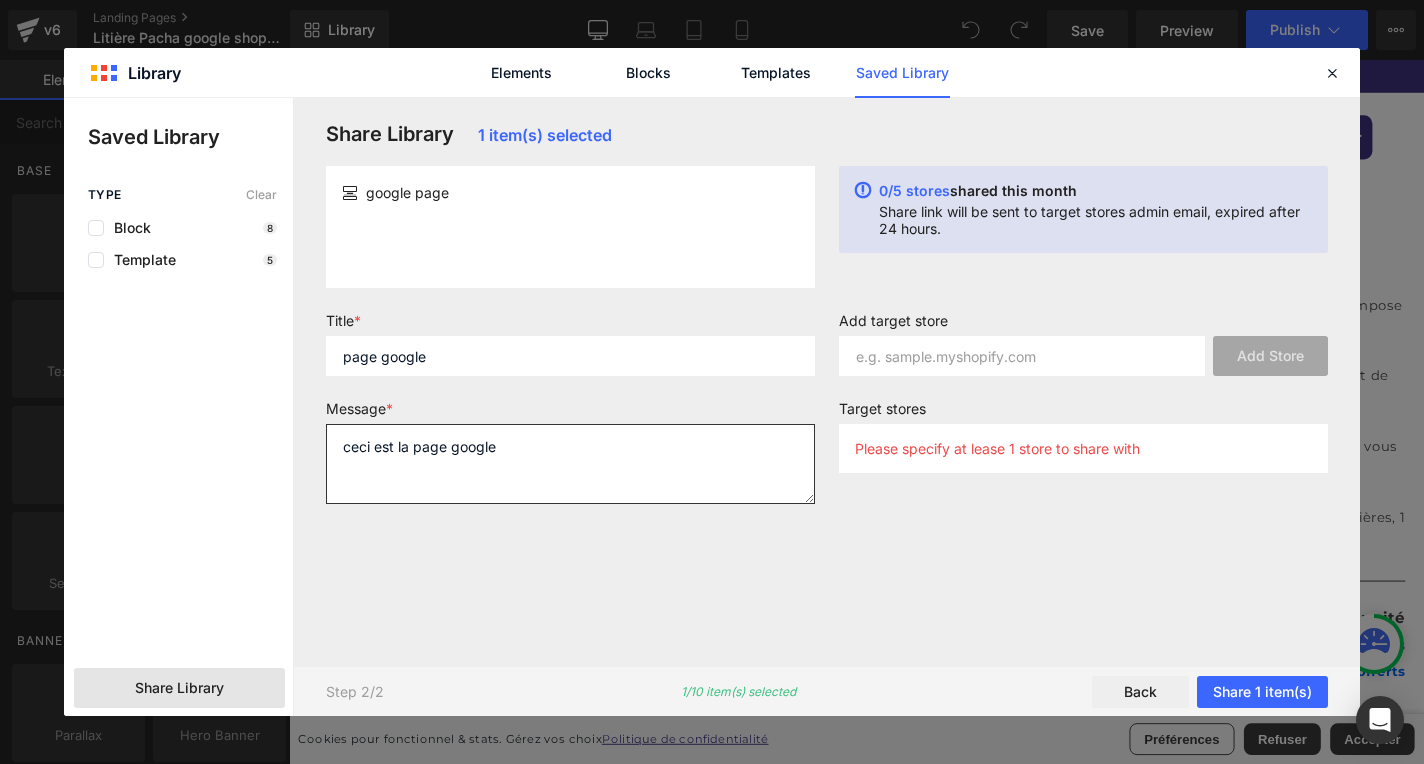 type on "ceci est la page google" 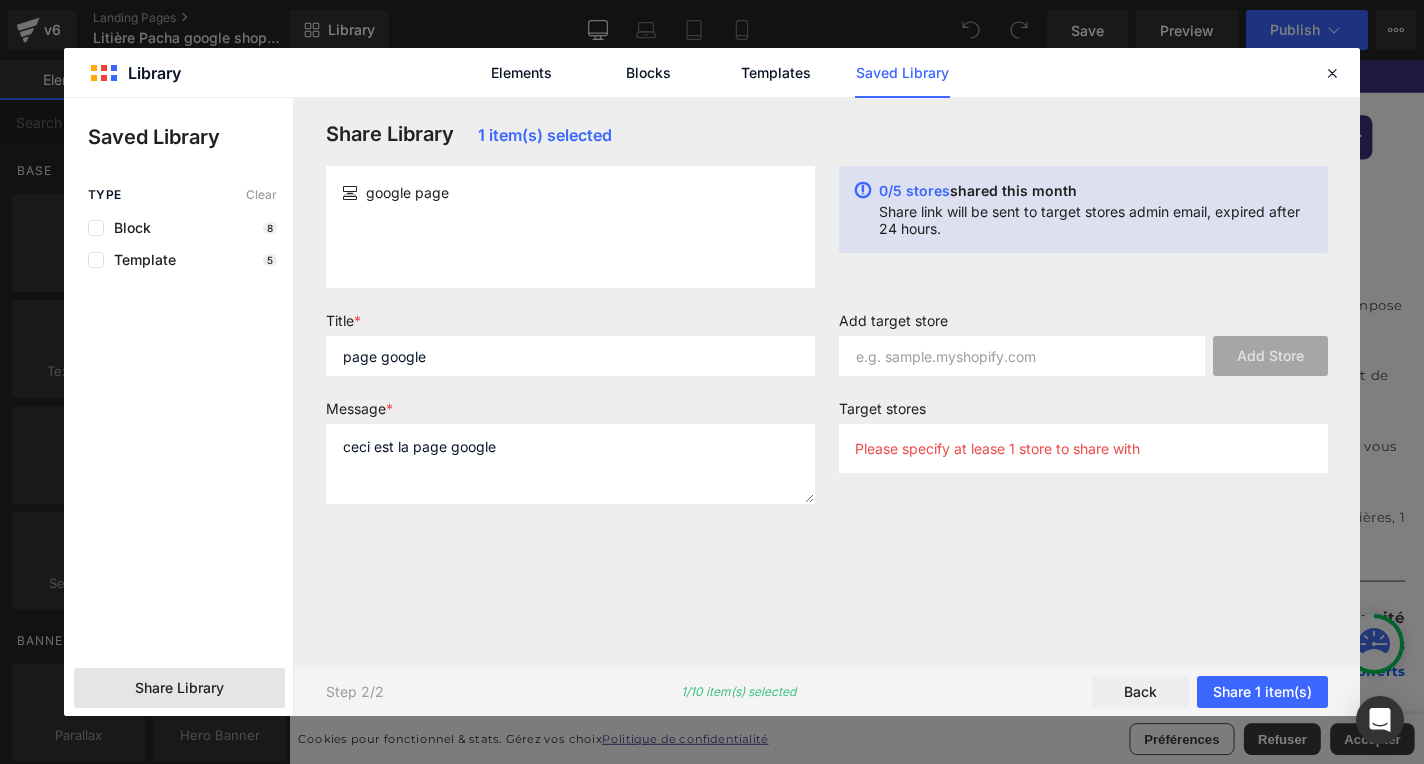 click on "Share Library  1 item(s) selected google page 0/5 stores  shared this month  Share link will be sent to target stores admin email, expired after 24 hours.  Title  * page google Message  * ceci est la page google Add target store  Add Store  Target stores Please specify at lease 1 store to share with" at bounding box center (827, 382) 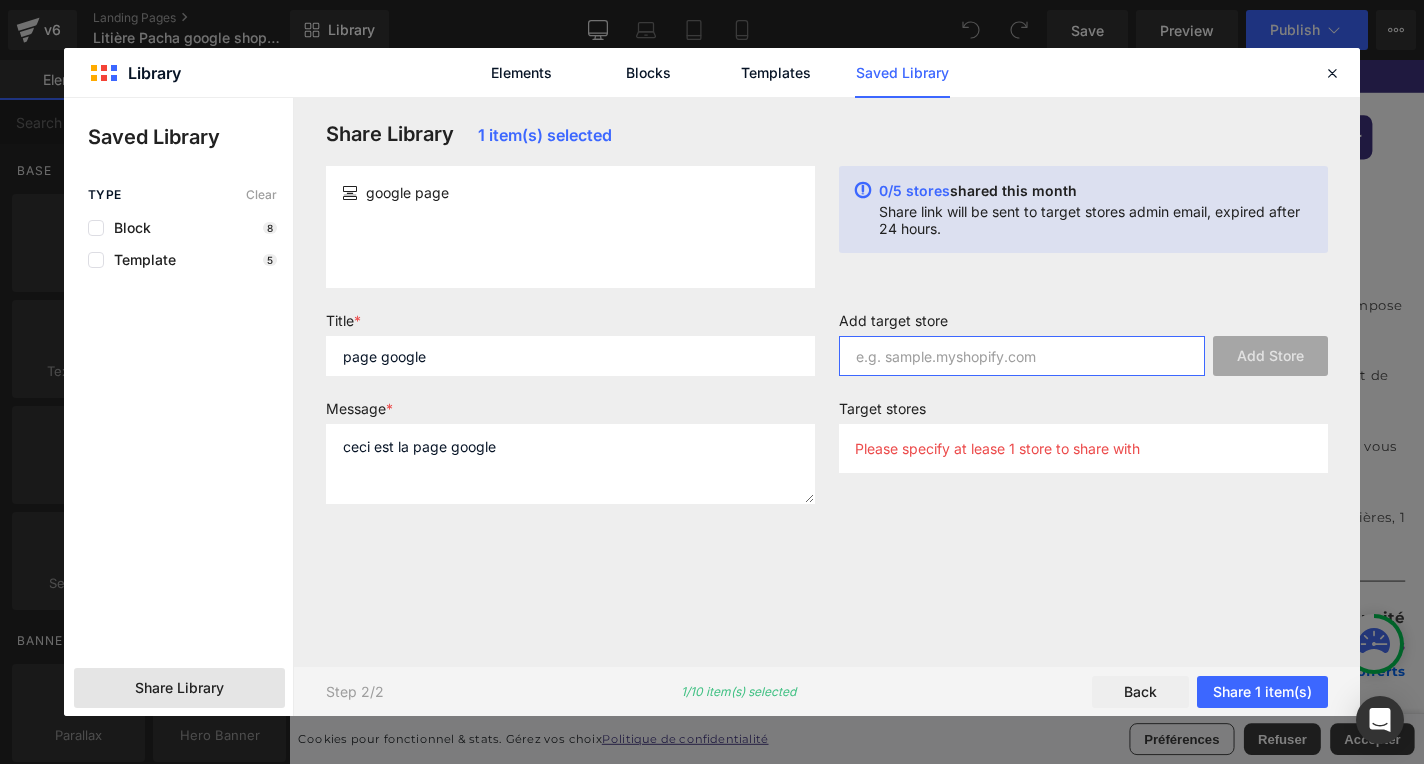 click at bounding box center [1022, 356] 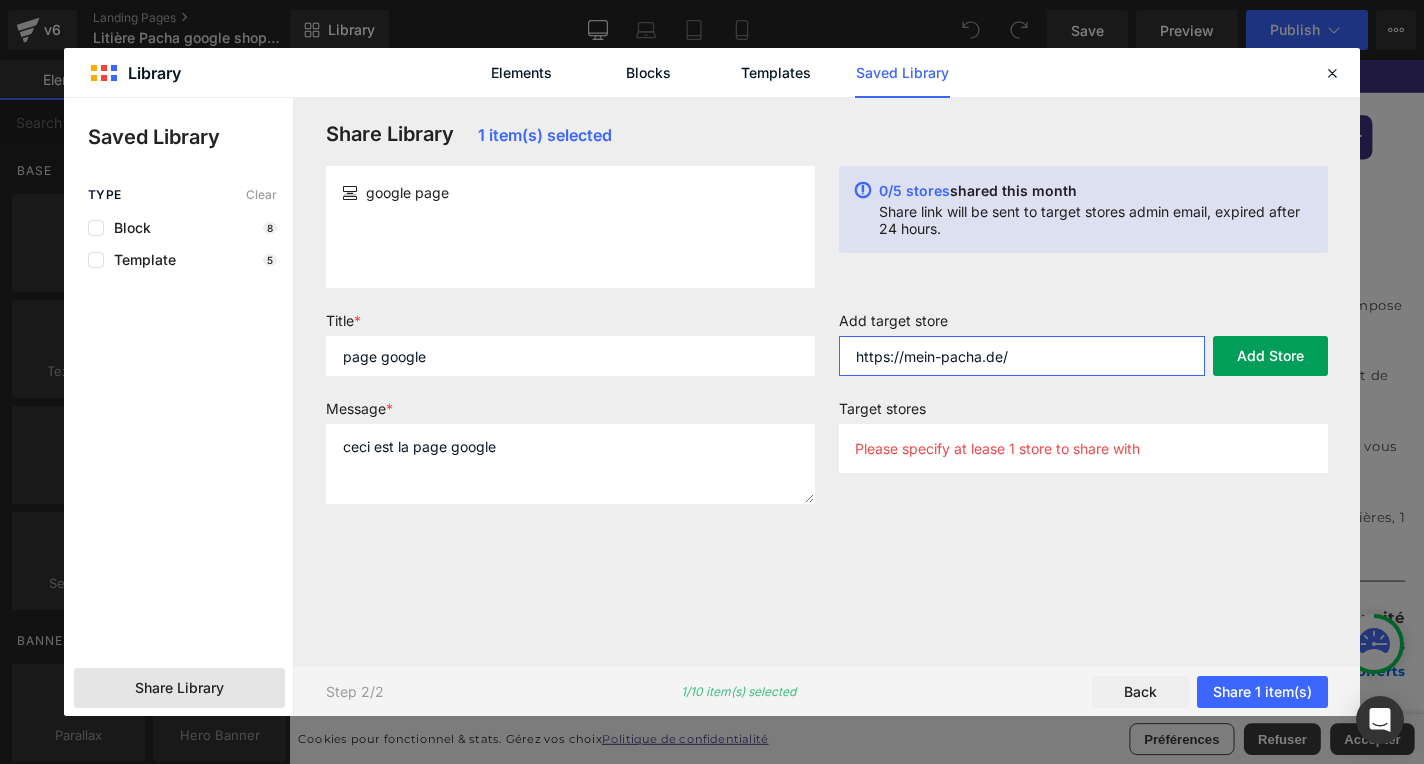 type on "https://mein-pacha.de/" 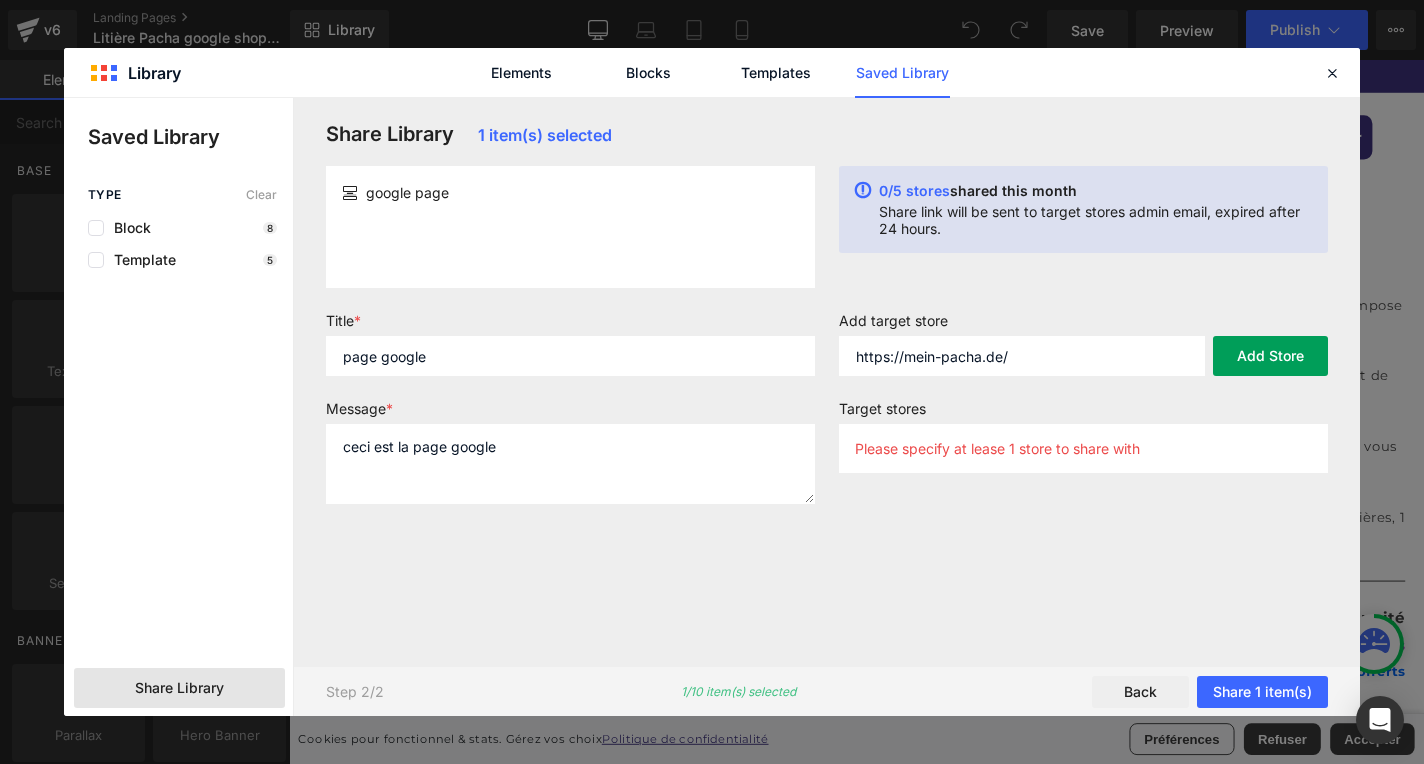 click on "Add Store" at bounding box center [1270, 356] 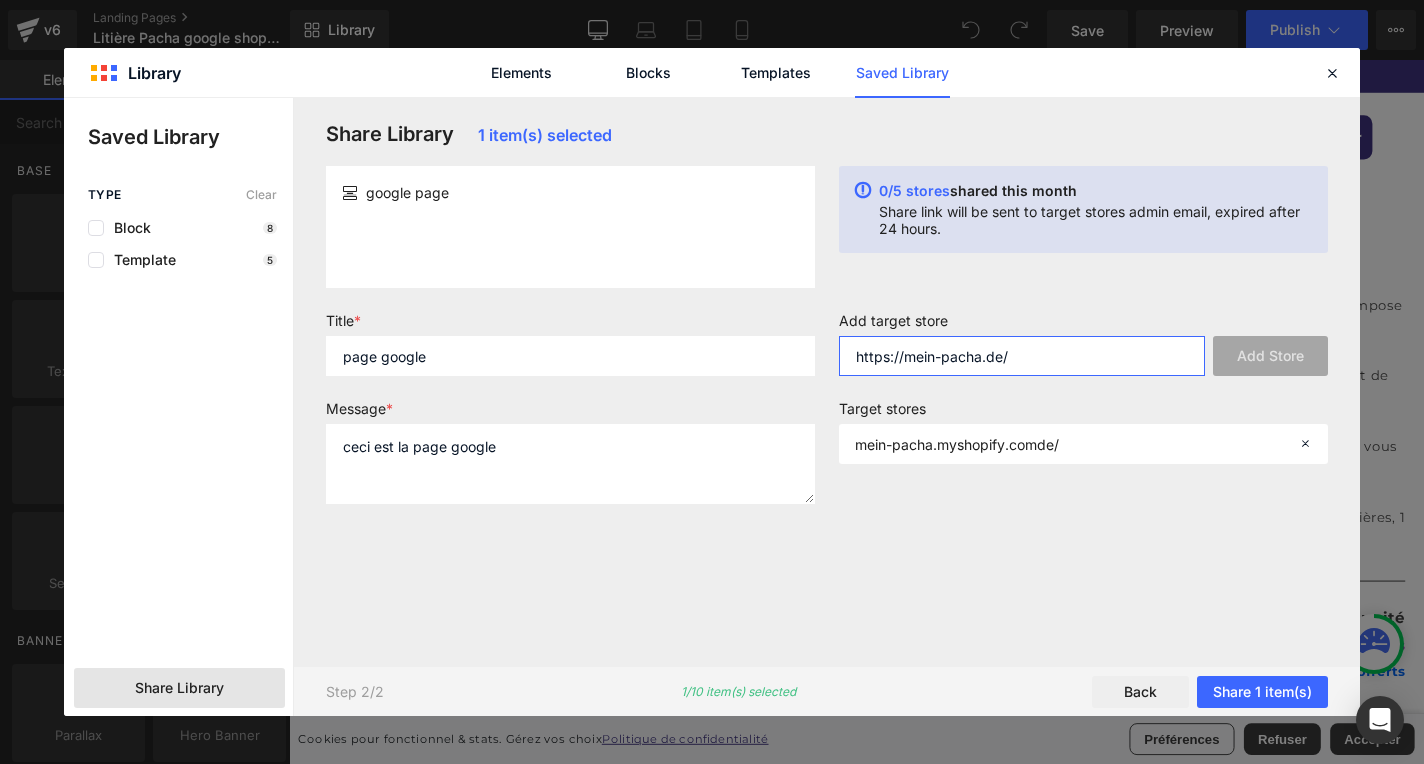 click on "https://mein-pacha.de/" at bounding box center [1022, 356] 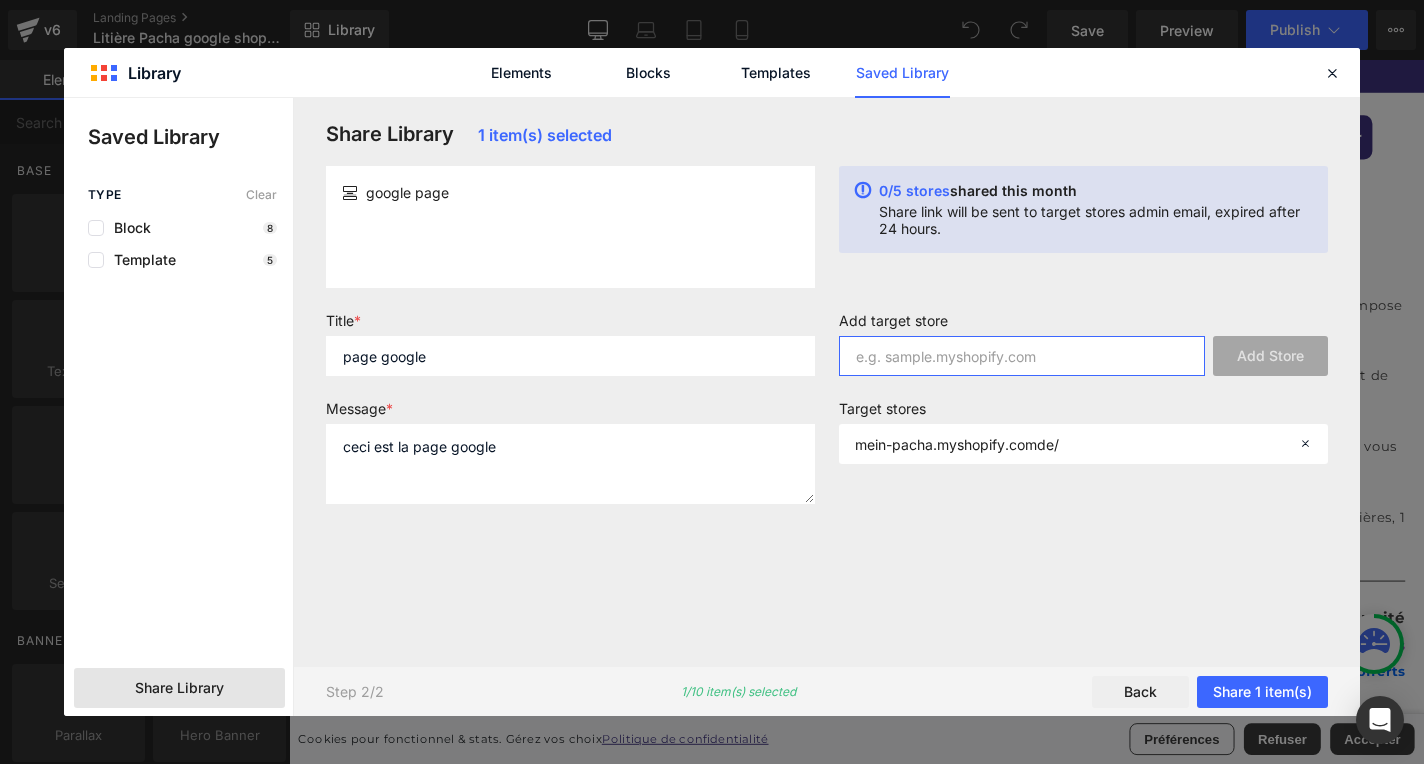 paste on "https://mein-pacha.de/" 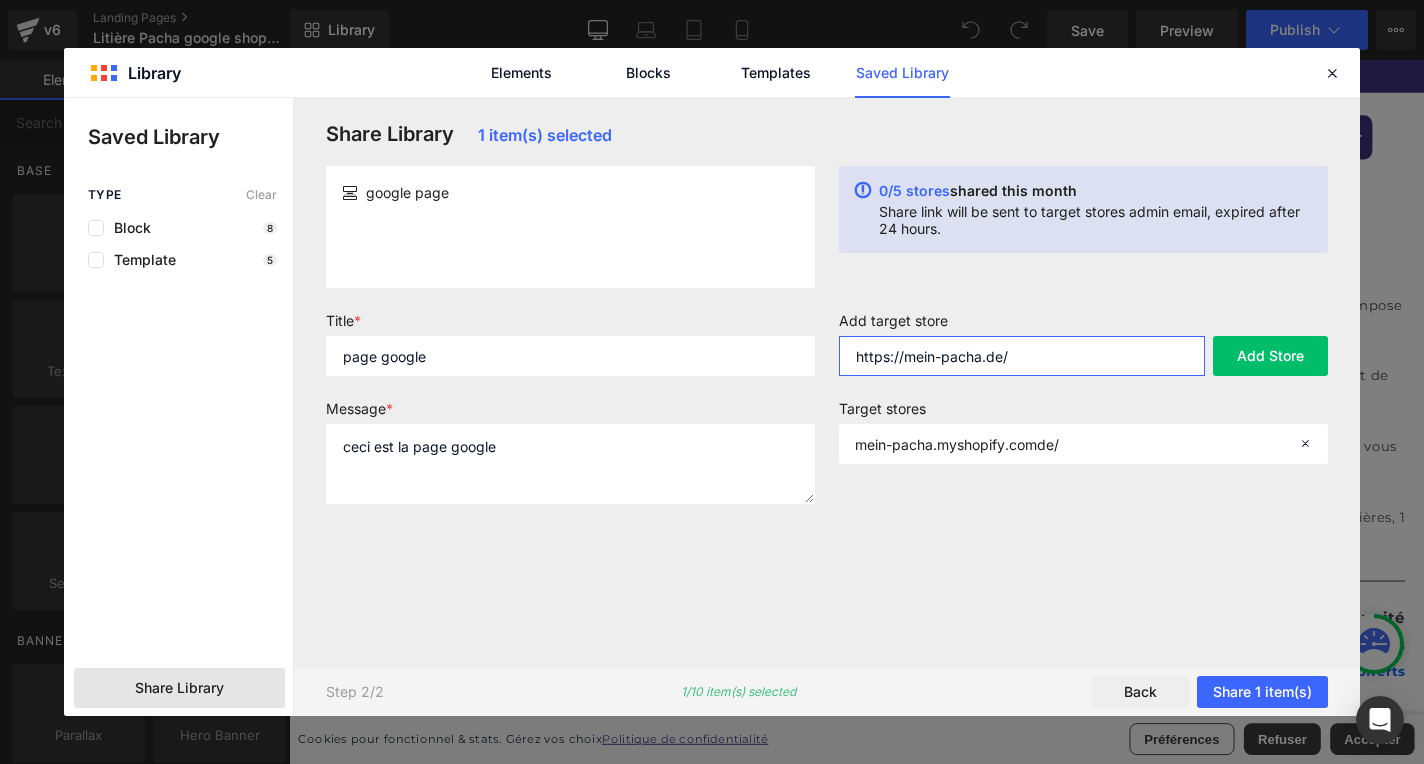 type on "https://mein-pacha.de/" 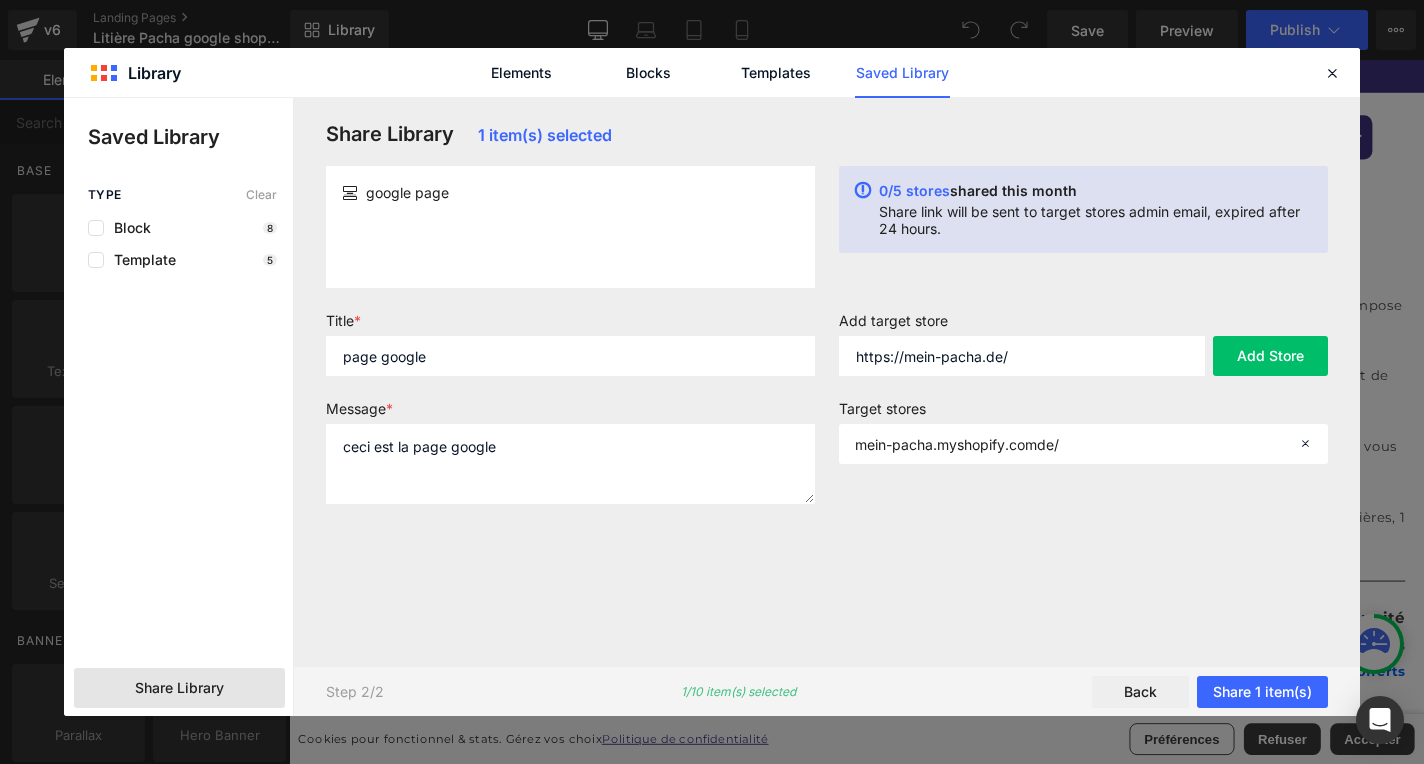 click on "Add target store https://mein-pacha.de/  Add Store  Target stores mein-pacha.myshopify.comde/" at bounding box center (1083, 400) 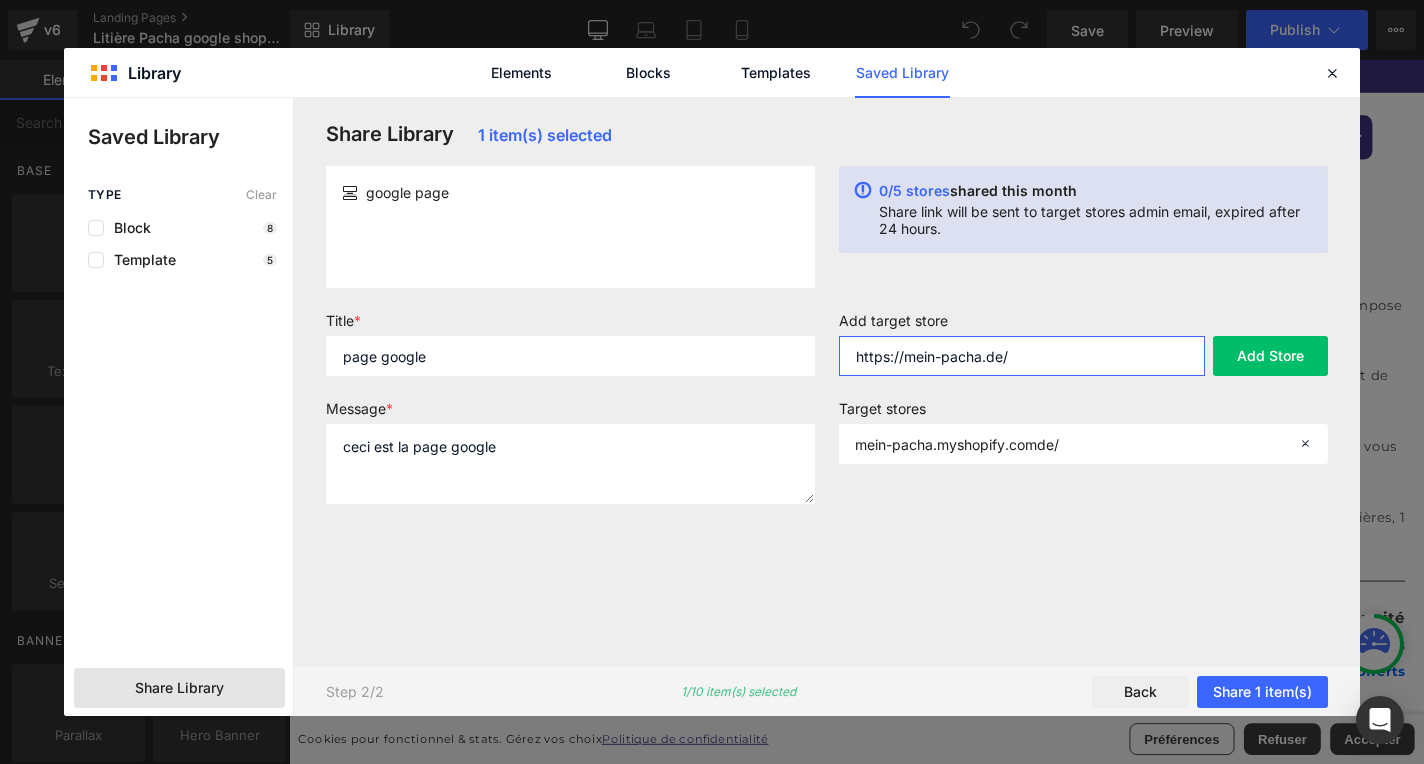 click on "https://mein-pacha.de/" at bounding box center (1022, 356) 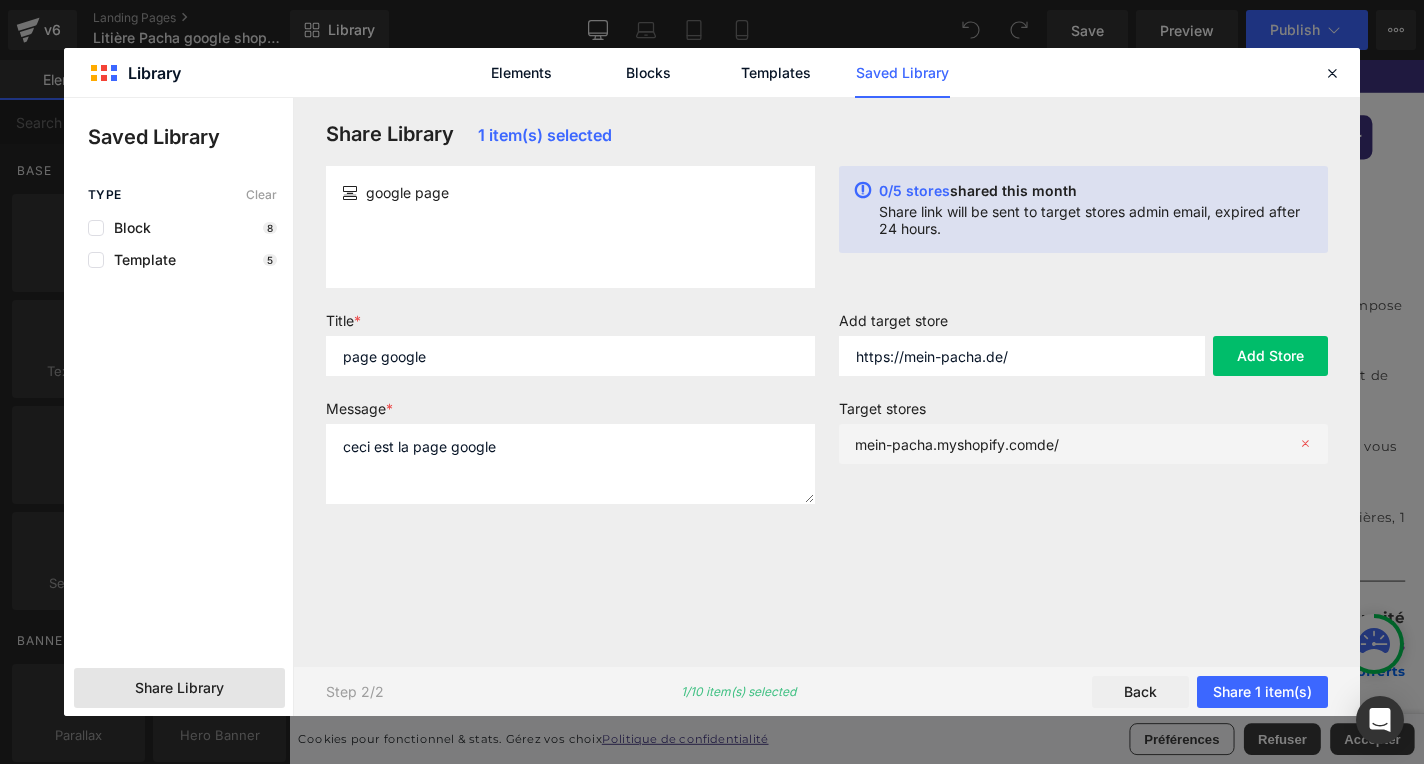 click at bounding box center (1305, 444) 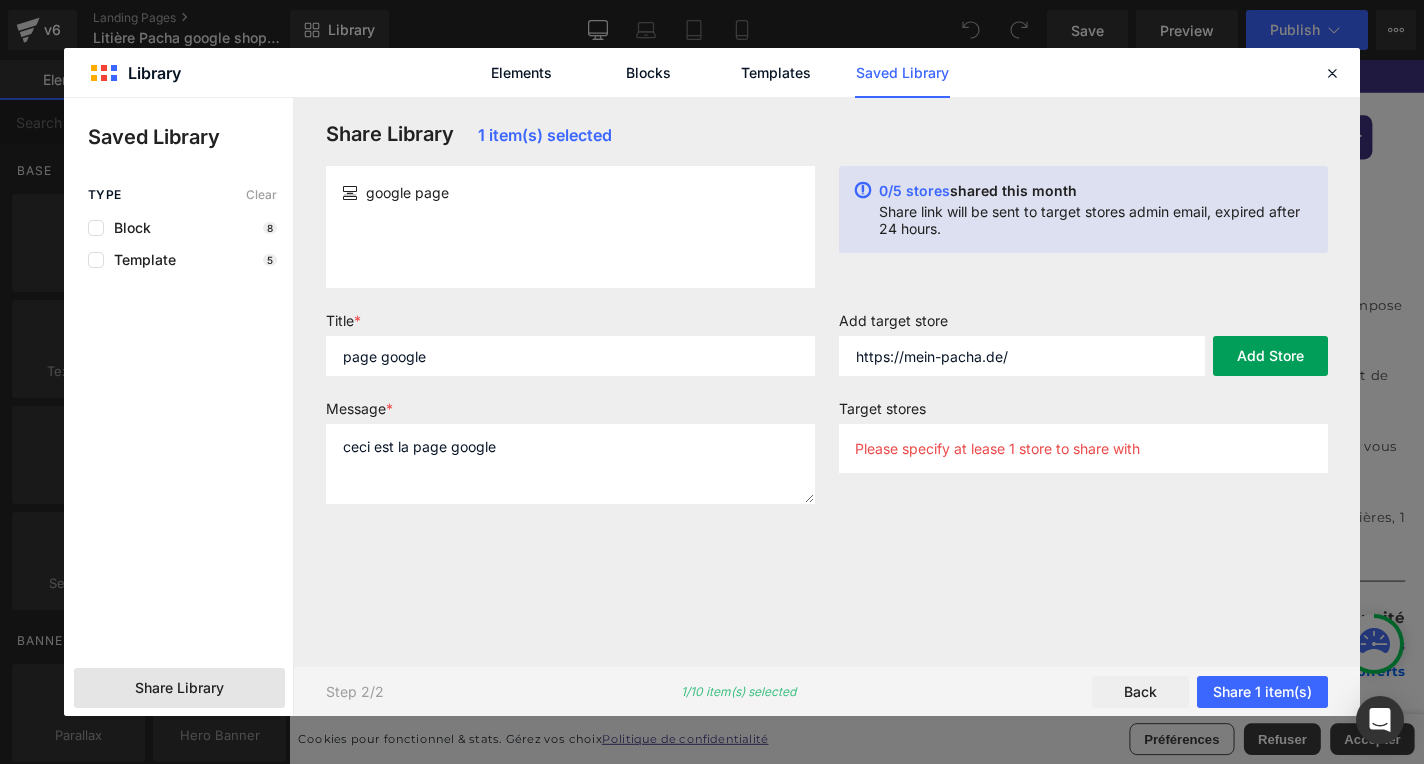 click on "Add Store" at bounding box center [1270, 356] 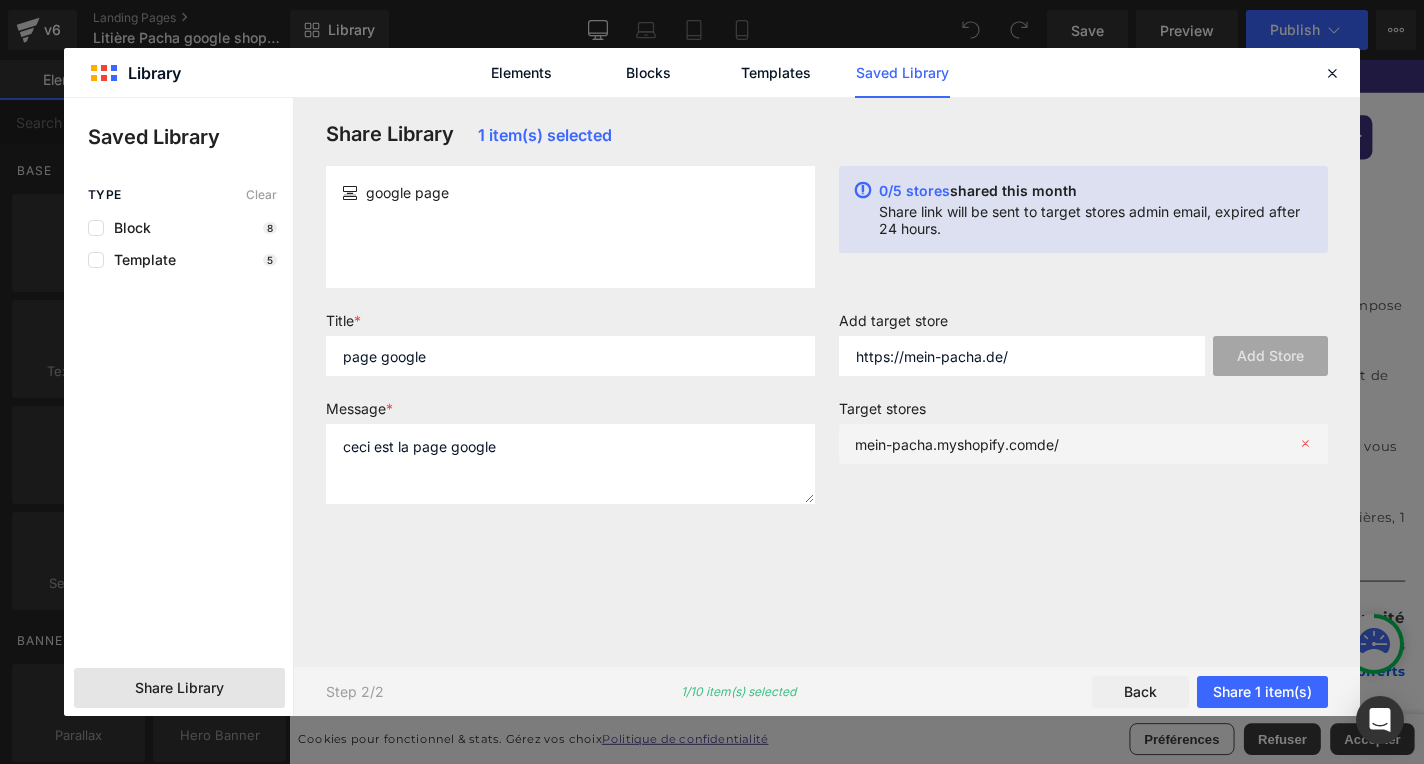 click on "mein-pacha.myshopify.comde/" 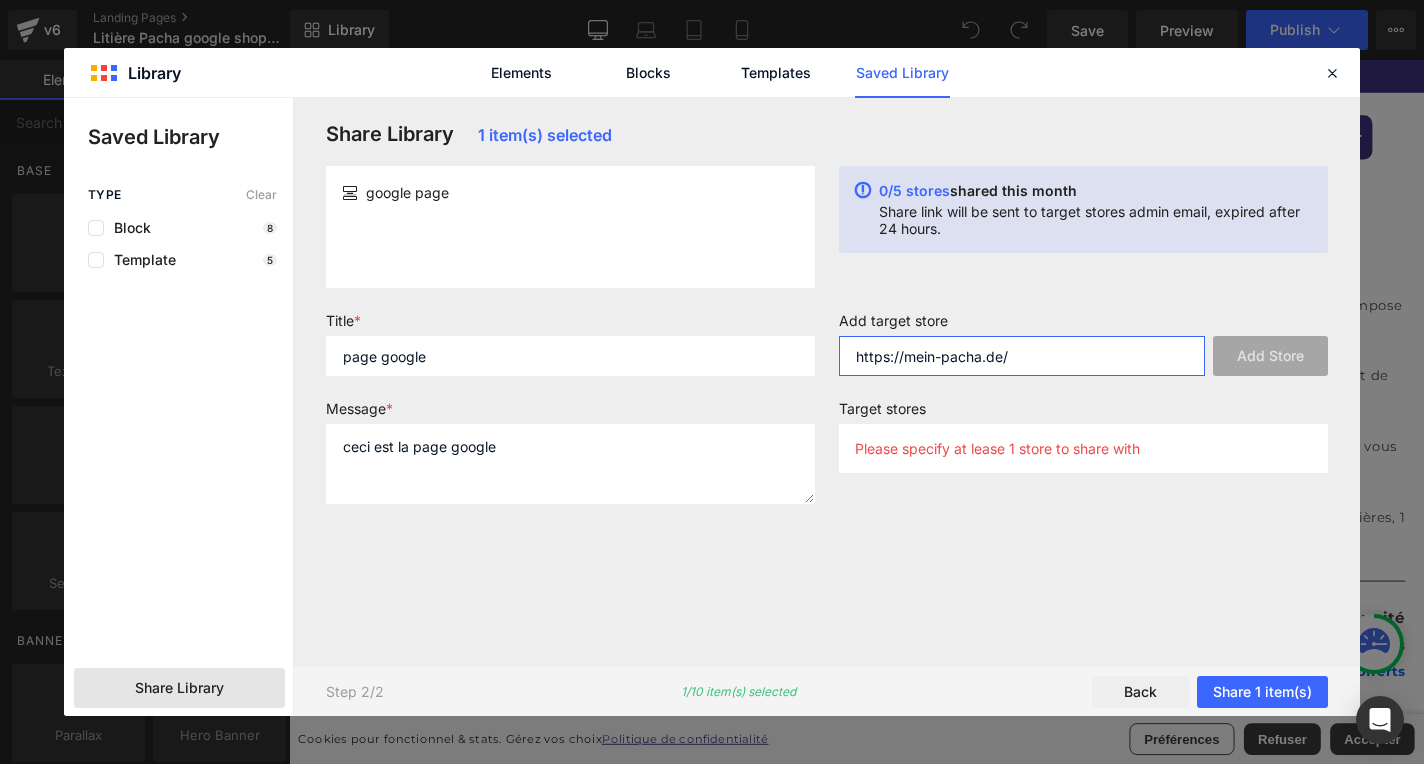 click on "https://mein-pacha.de/" at bounding box center (1022, 356) 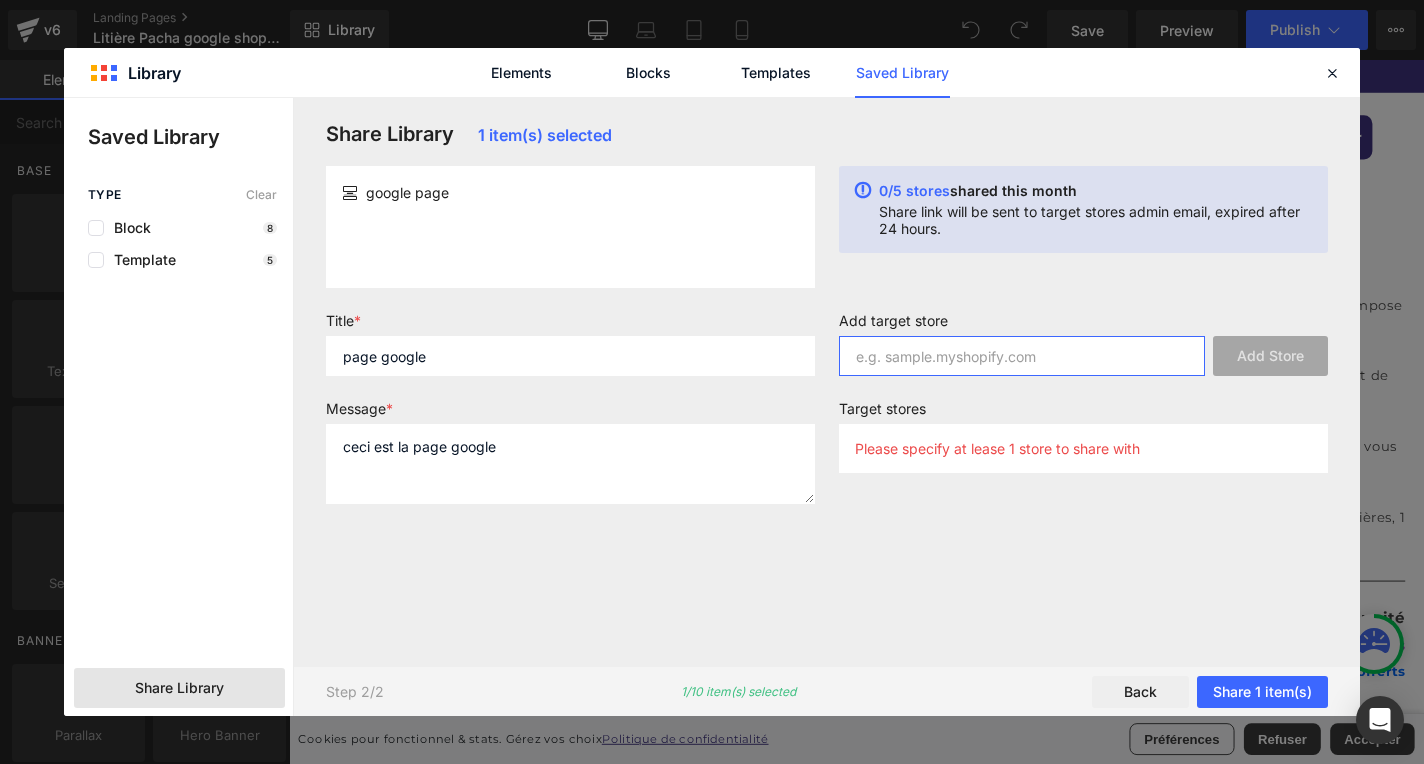 paste on "bb94df-6.myshopify.com" 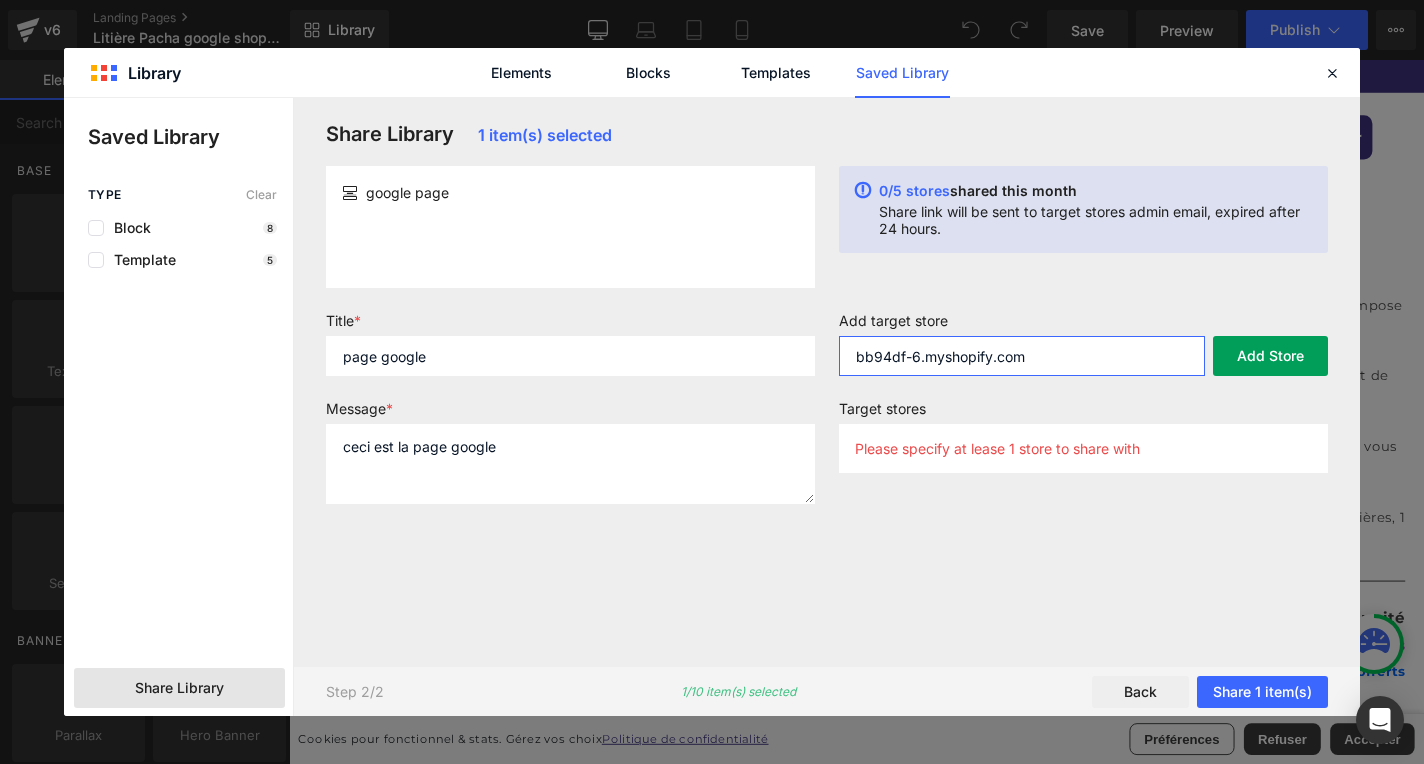 type on "bb94df-6.myshopify.com" 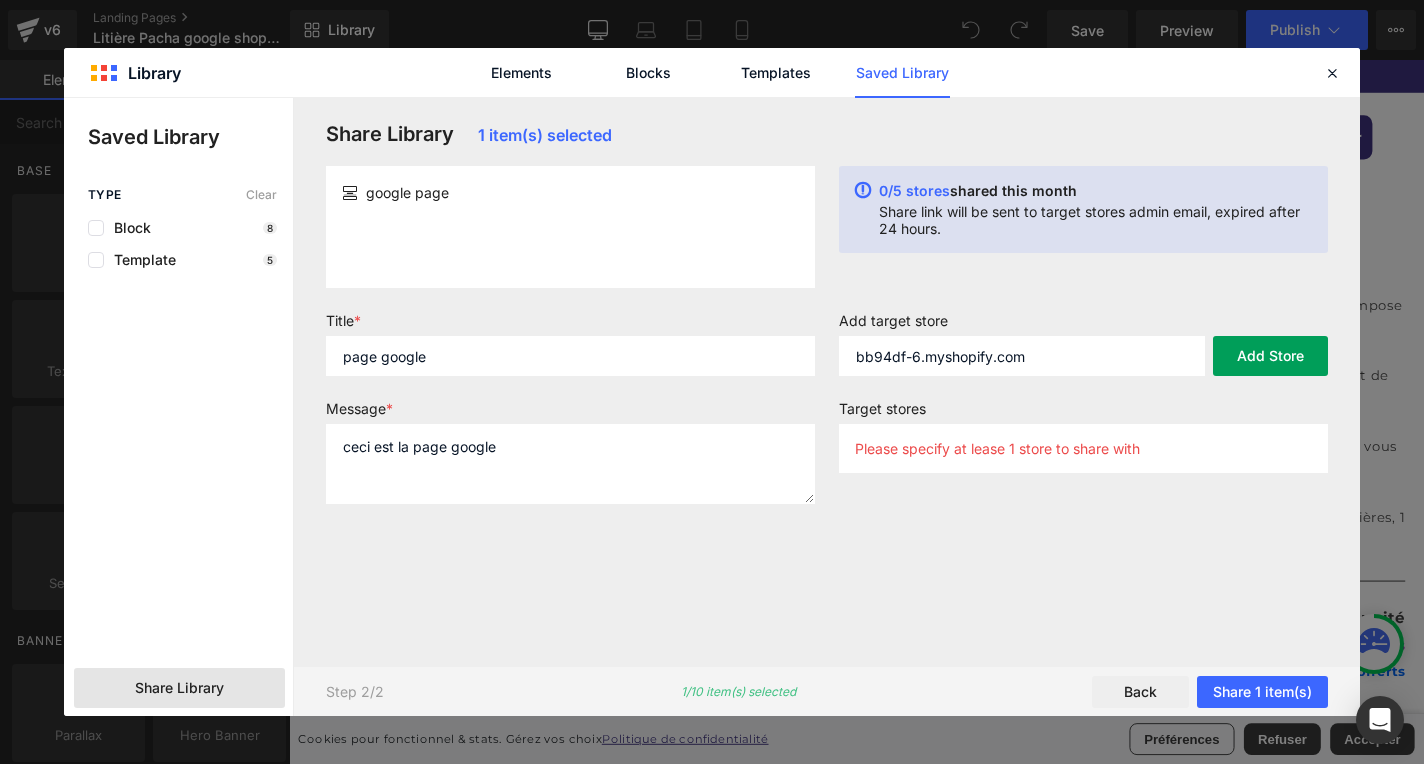 click on "Add Store" at bounding box center [1270, 356] 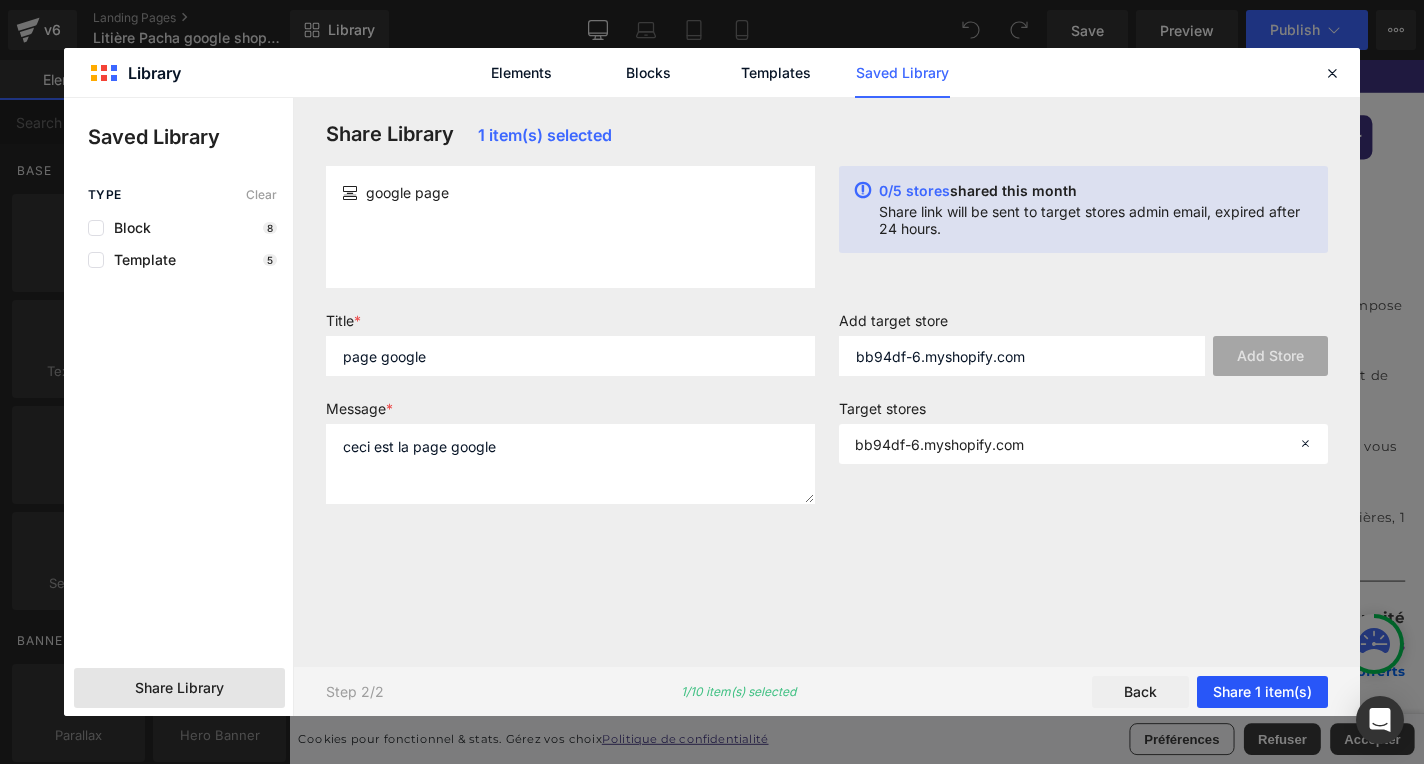 click on "Share 1 item(s)" at bounding box center (1262, 692) 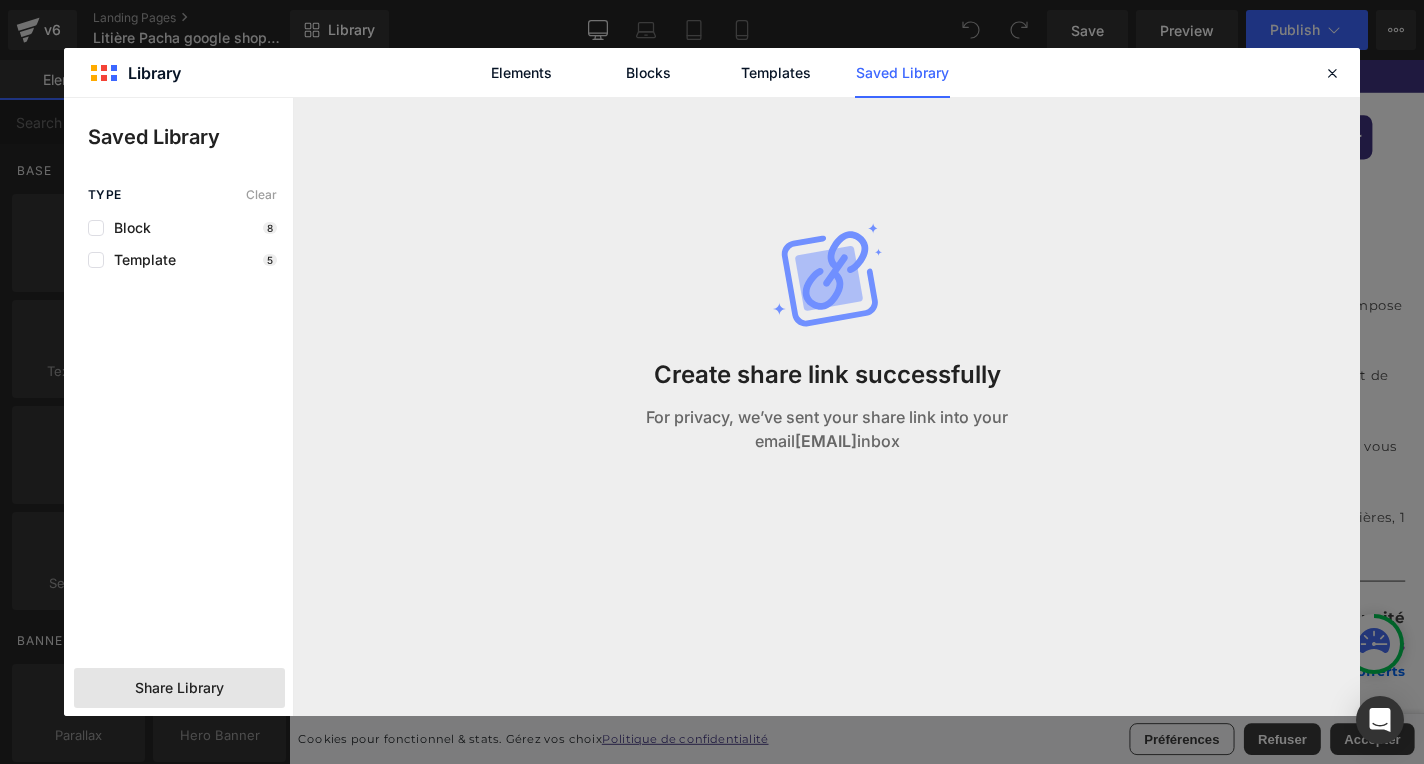 drag, startPoint x: 736, startPoint y: 412, endPoint x: 1048, endPoint y: 441, distance: 313.34485 